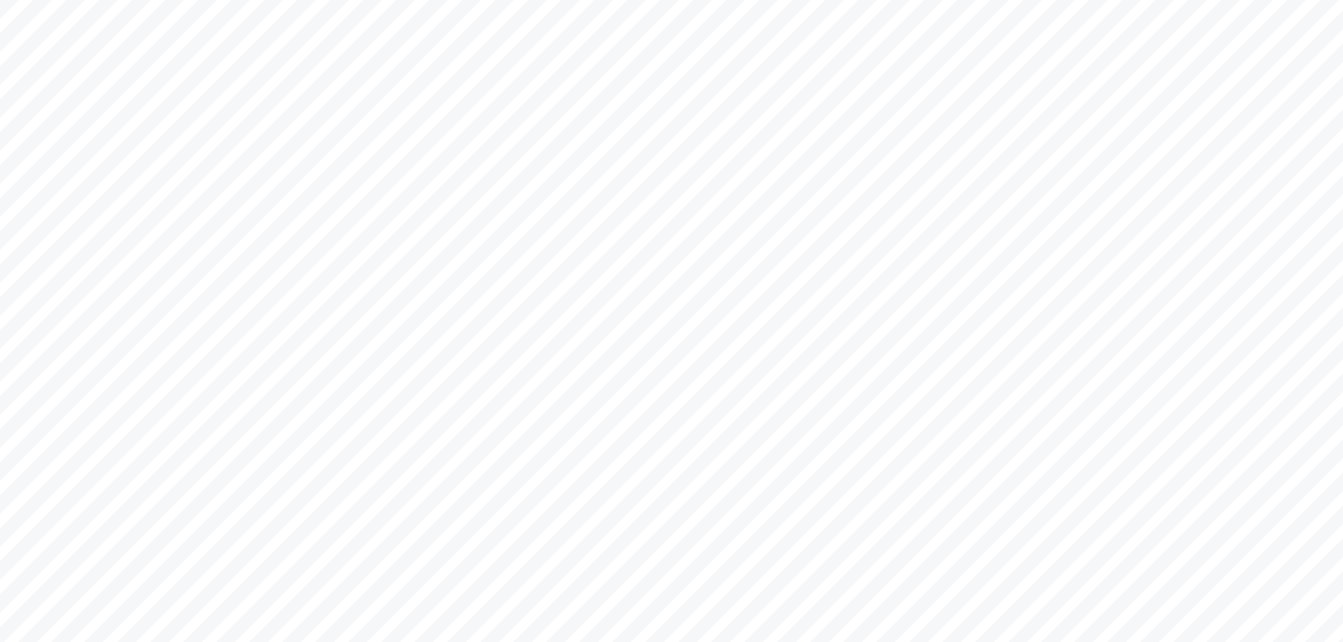 scroll, scrollTop: 0, scrollLeft: 0, axis: both 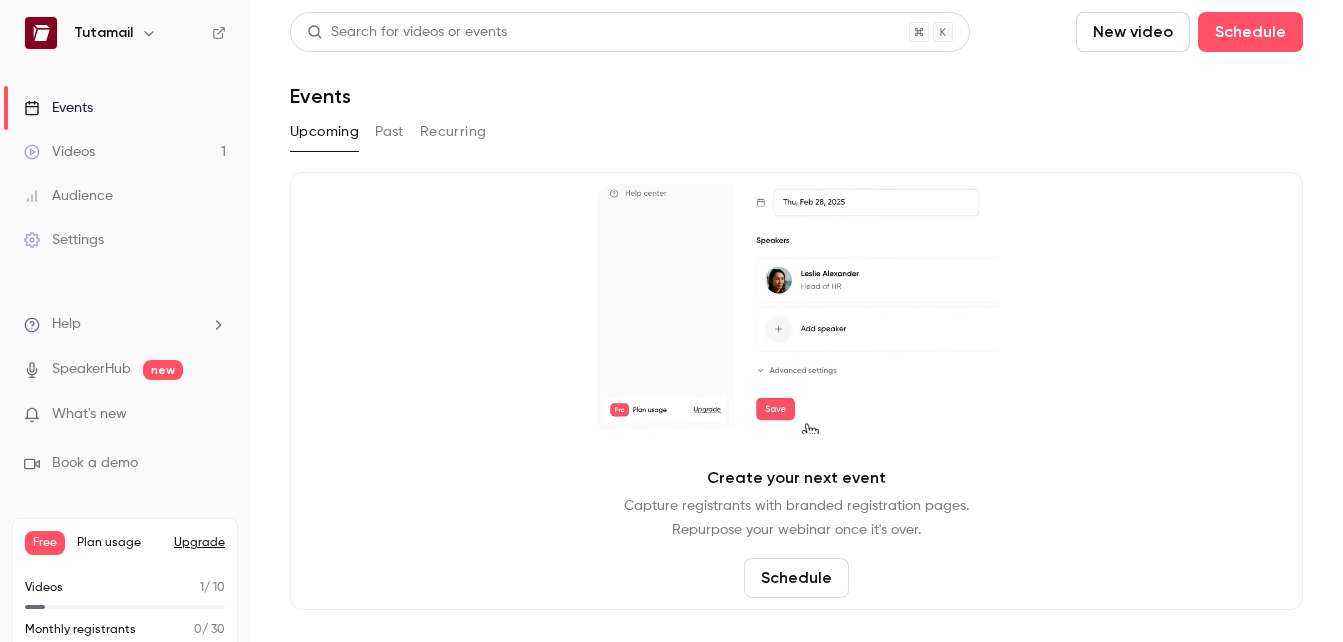 click on "Upgrade" at bounding box center (199, 543) 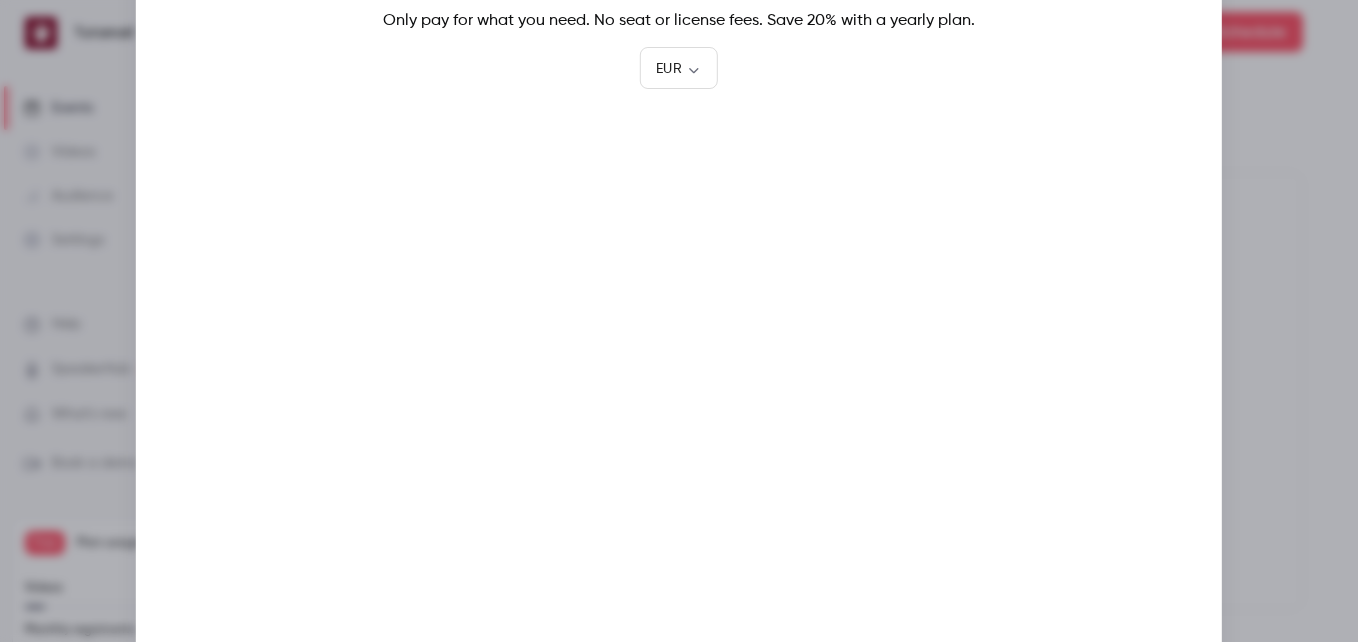 click at bounding box center [679, 321] 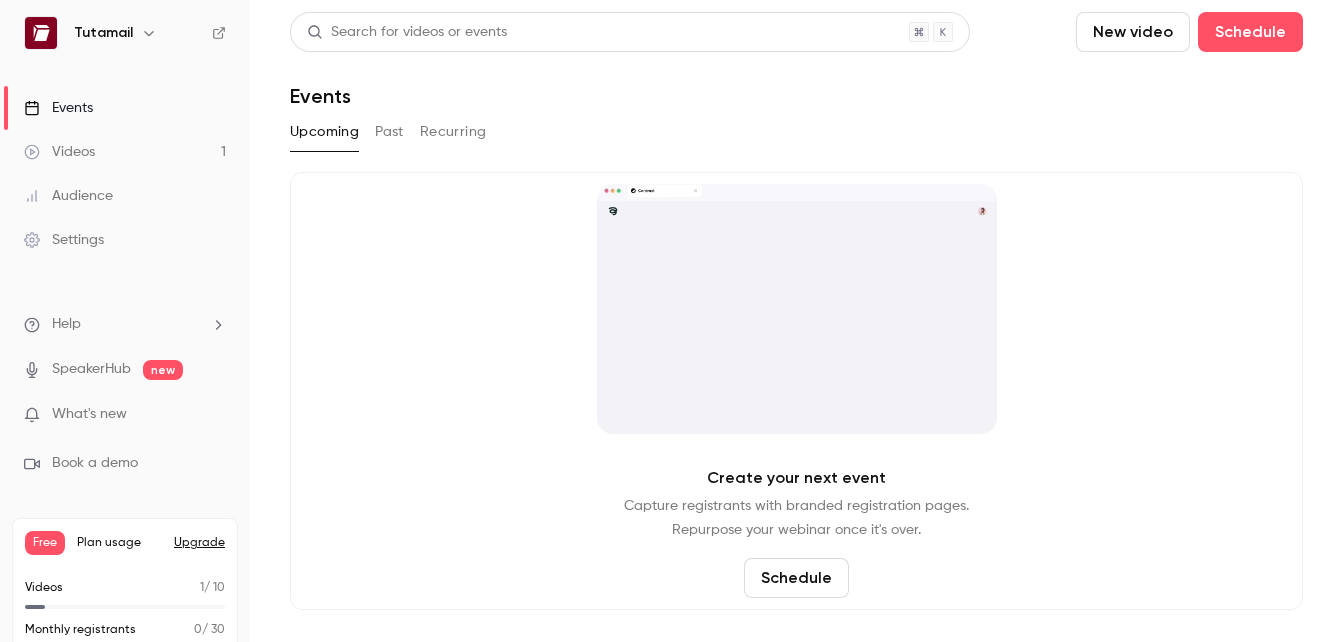 click on "Events" at bounding box center [125, 108] 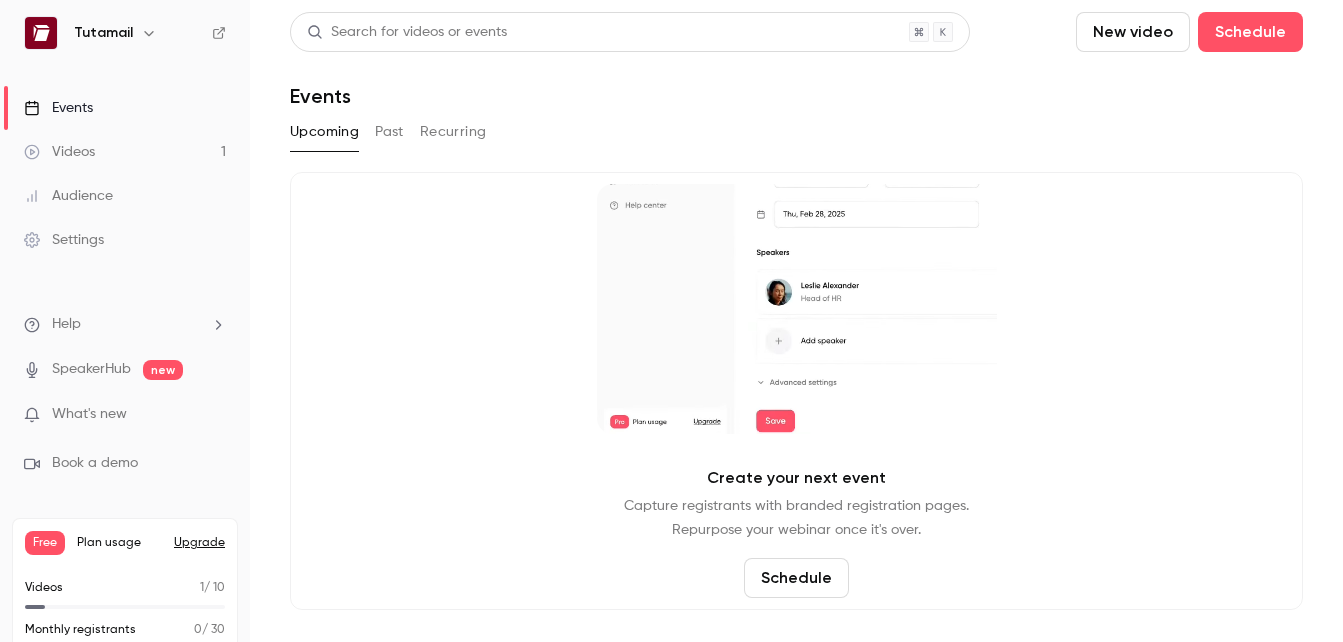 click on "New video" at bounding box center [1133, 32] 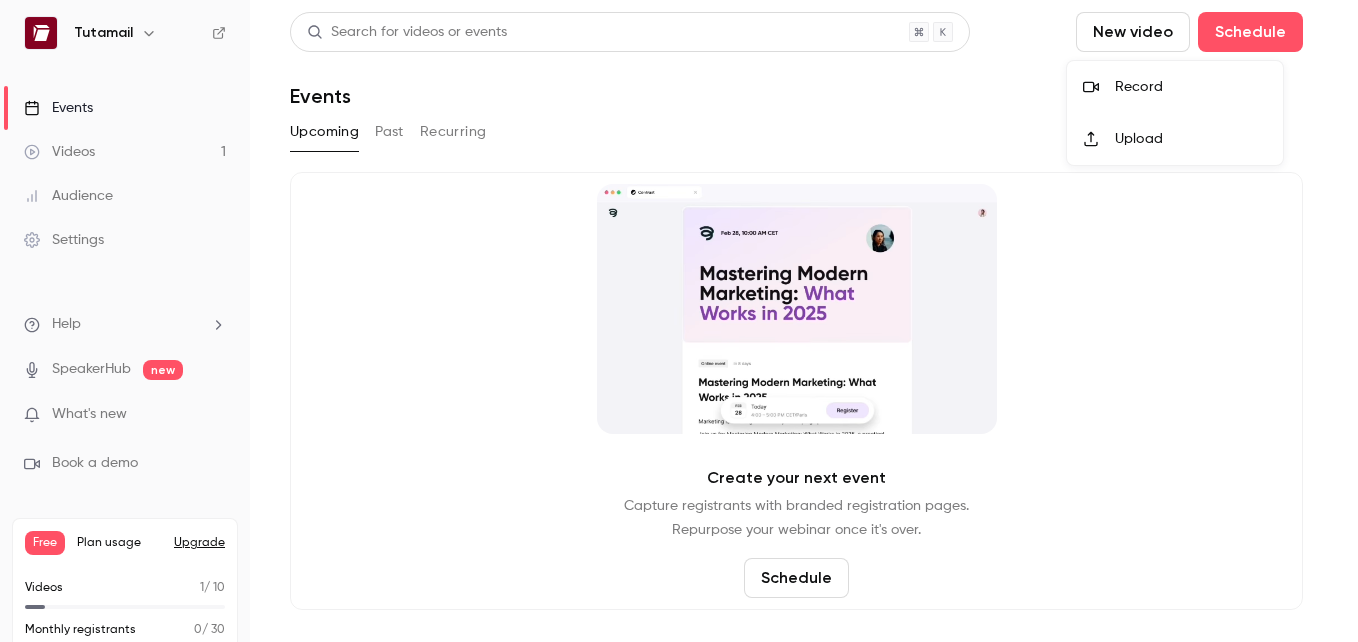 click on "Record" at bounding box center [1191, 87] 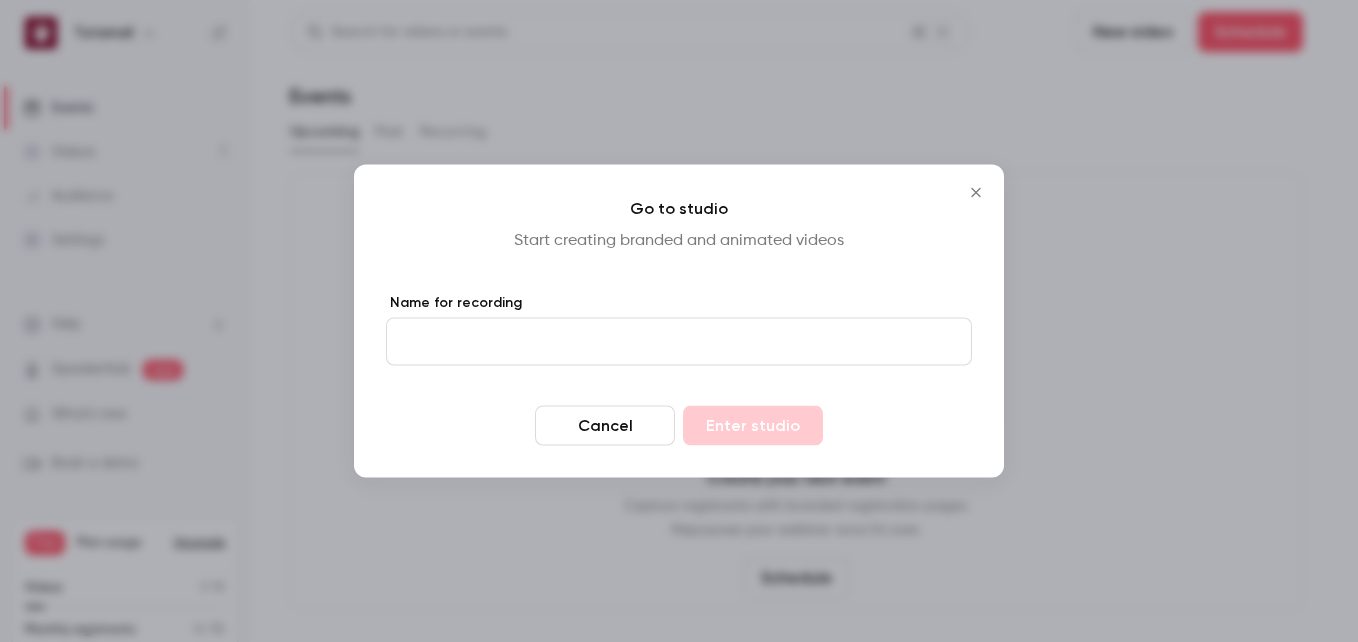 click on "Name for recording" at bounding box center (679, 342) 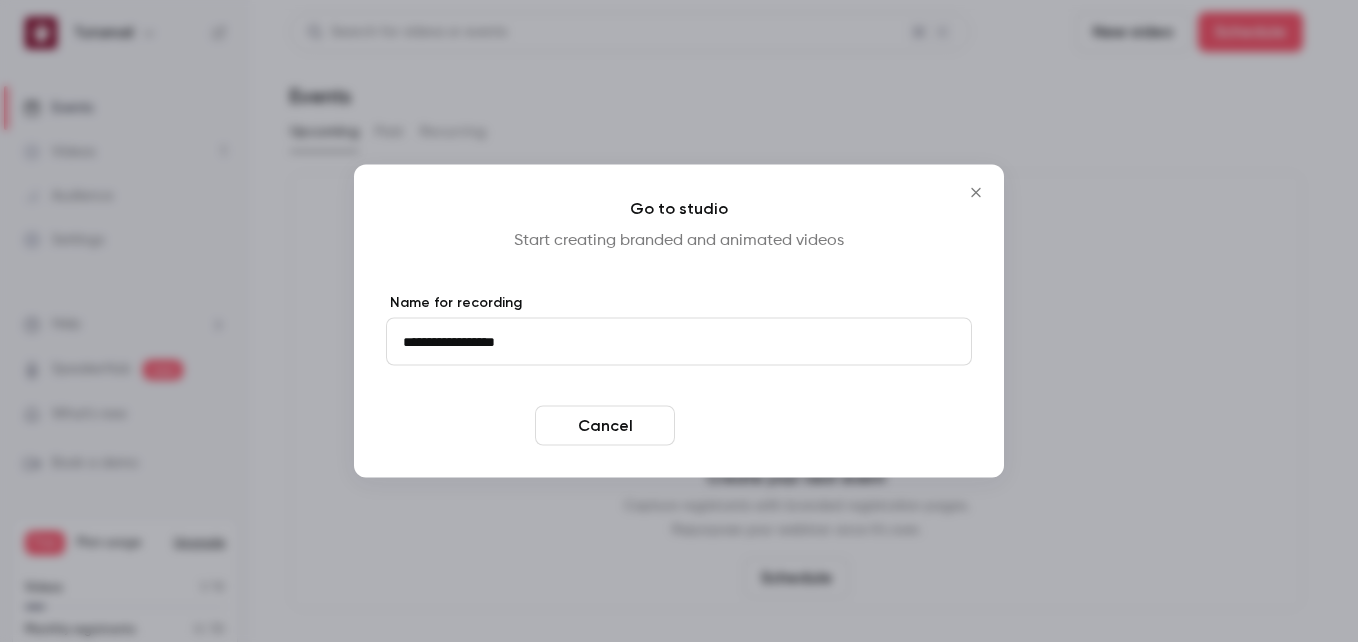 type on "**********" 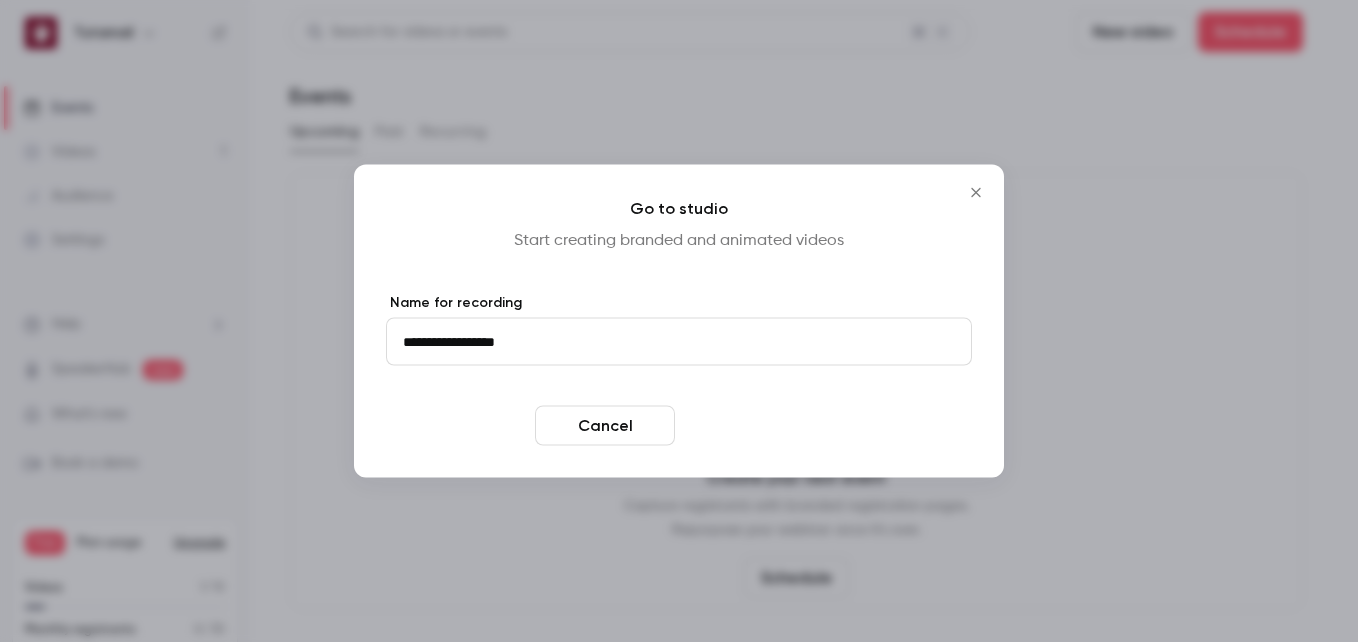 click on "Enter studio" at bounding box center [753, 426] 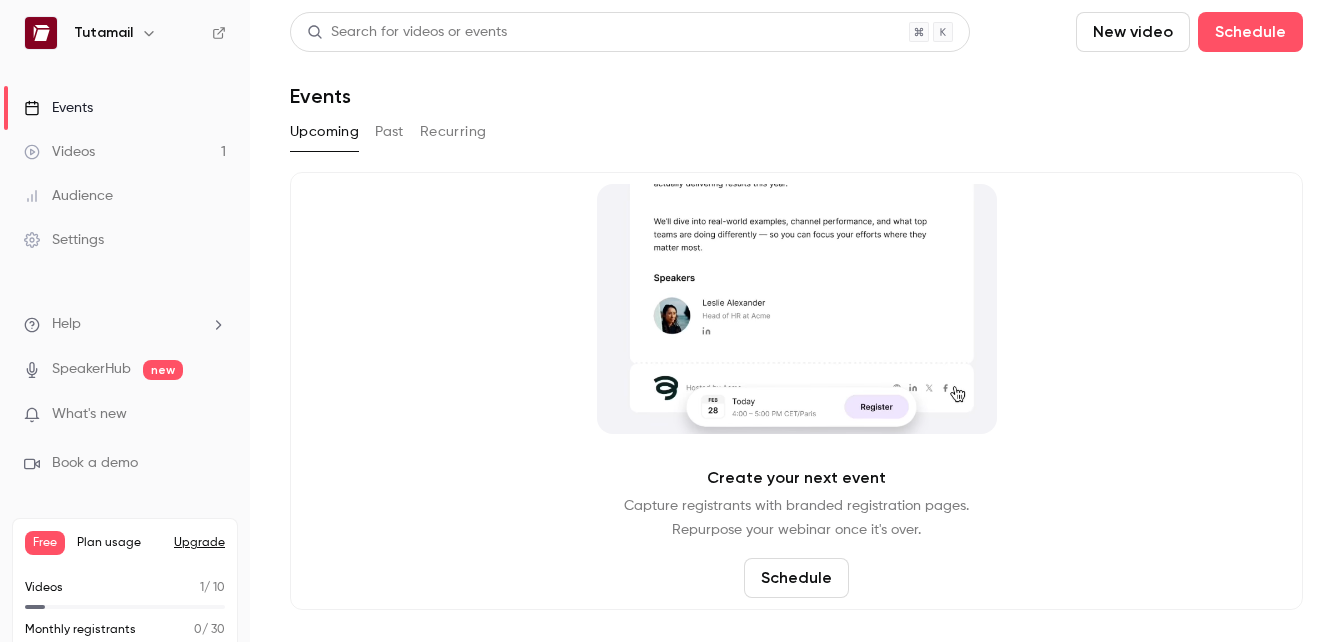 click on "Videos 1" at bounding box center [125, 152] 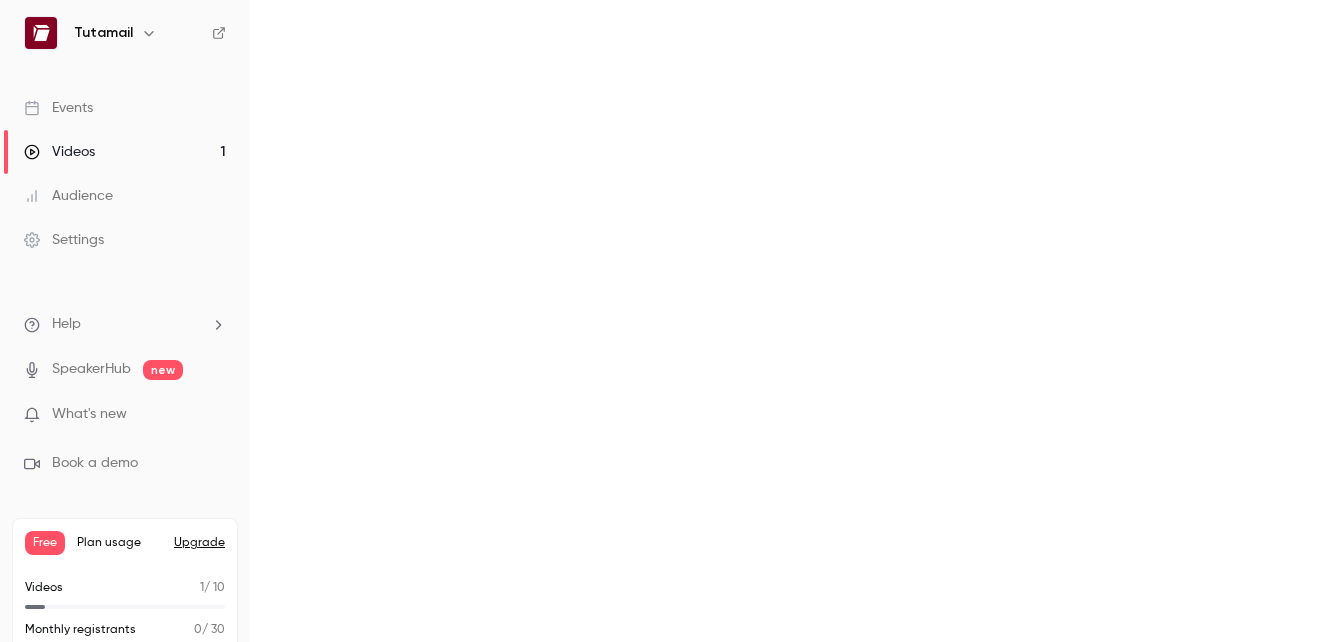 scroll, scrollTop: 0, scrollLeft: 0, axis: both 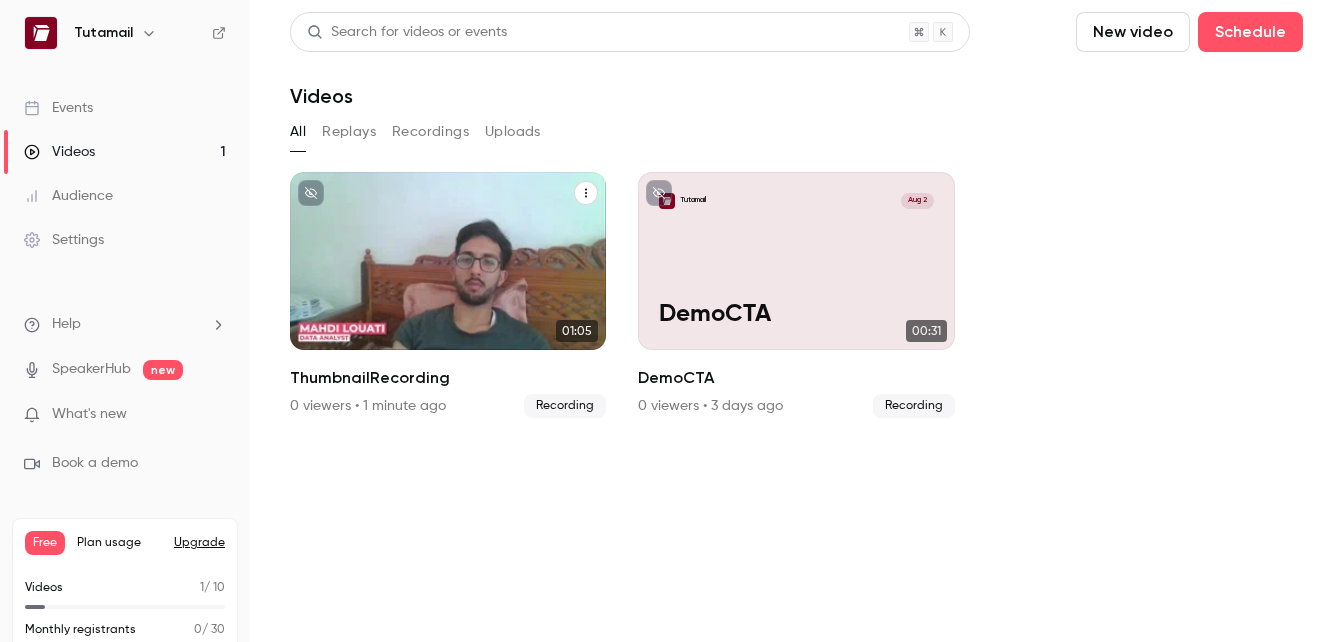 click on "Tutamail [DATE] ThumbnailRecording" at bounding box center (448, 261) 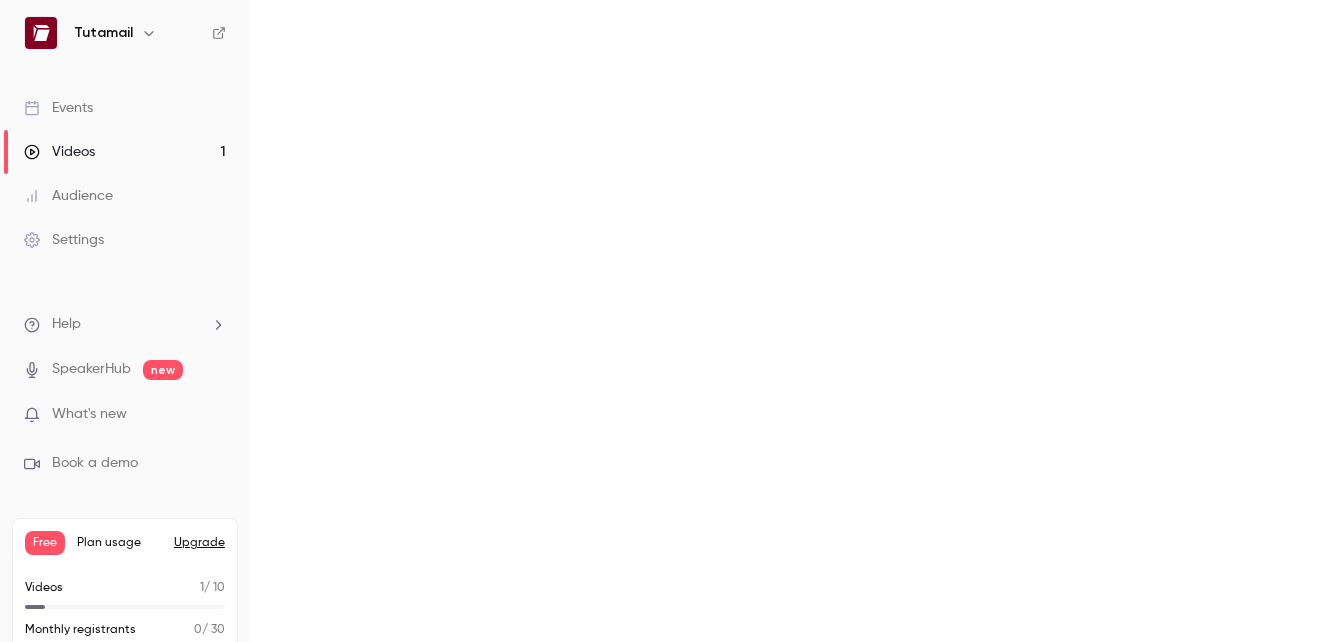 scroll, scrollTop: 0, scrollLeft: 0, axis: both 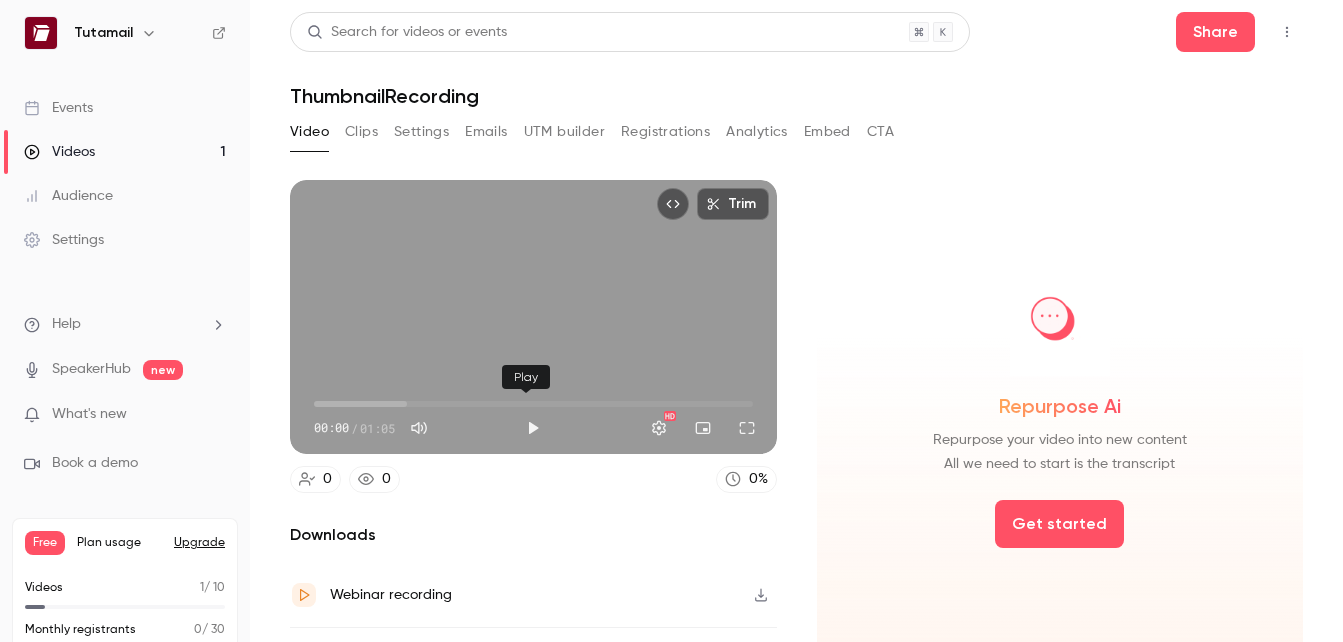 click at bounding box center (533, 428) 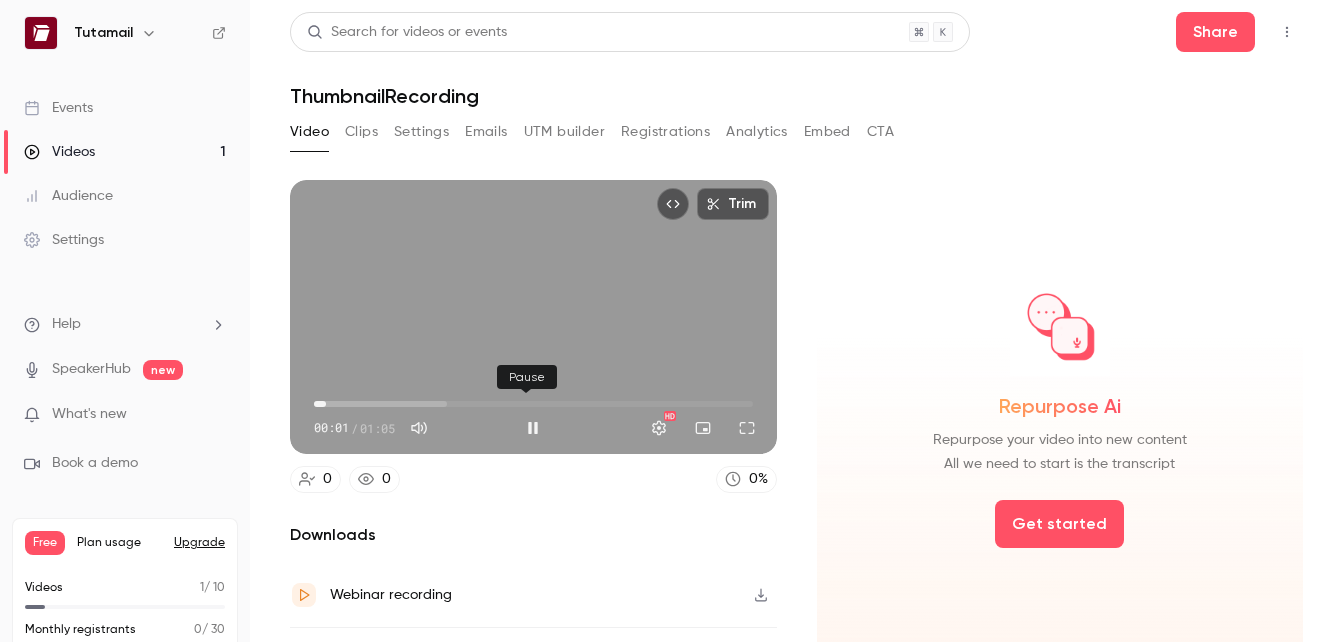 type on "***" 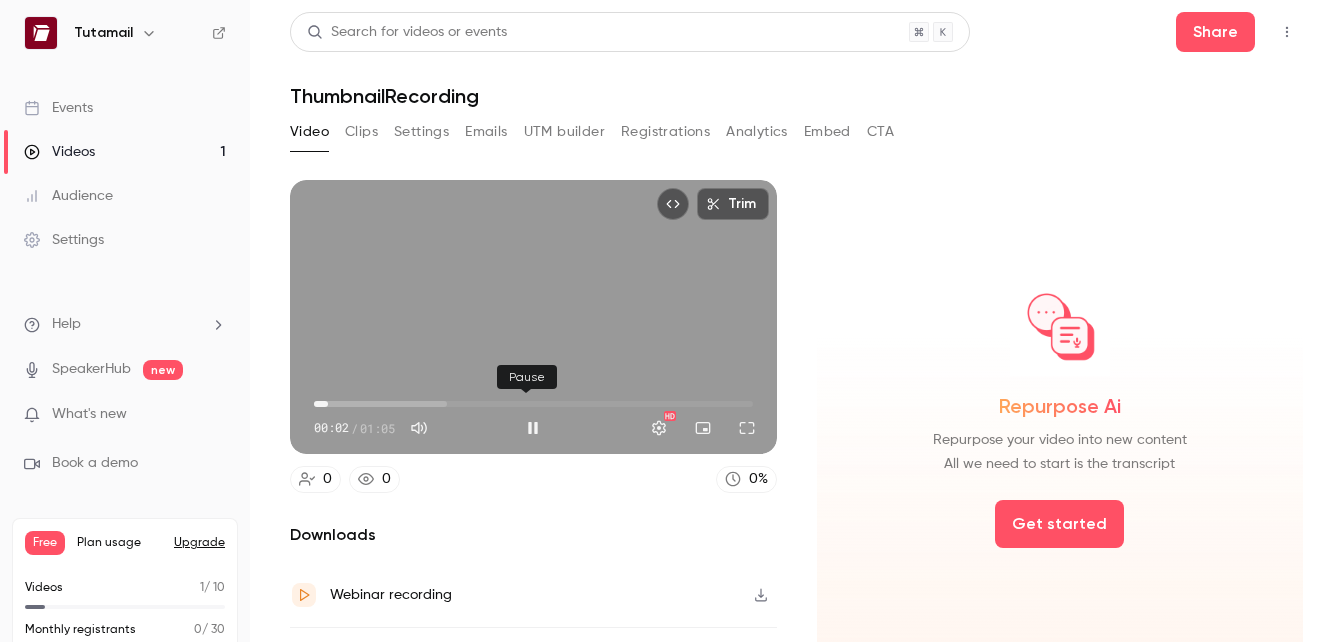 click at bounding box center (533, 428) 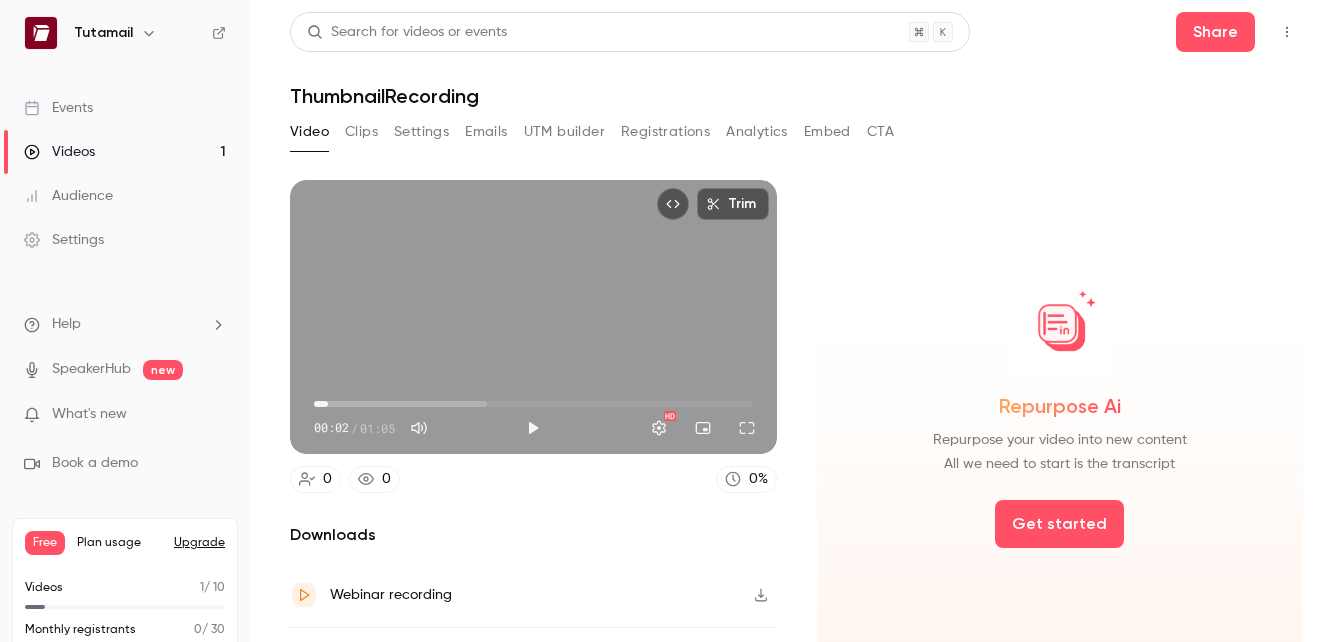 click at bounding box center (419, 428) 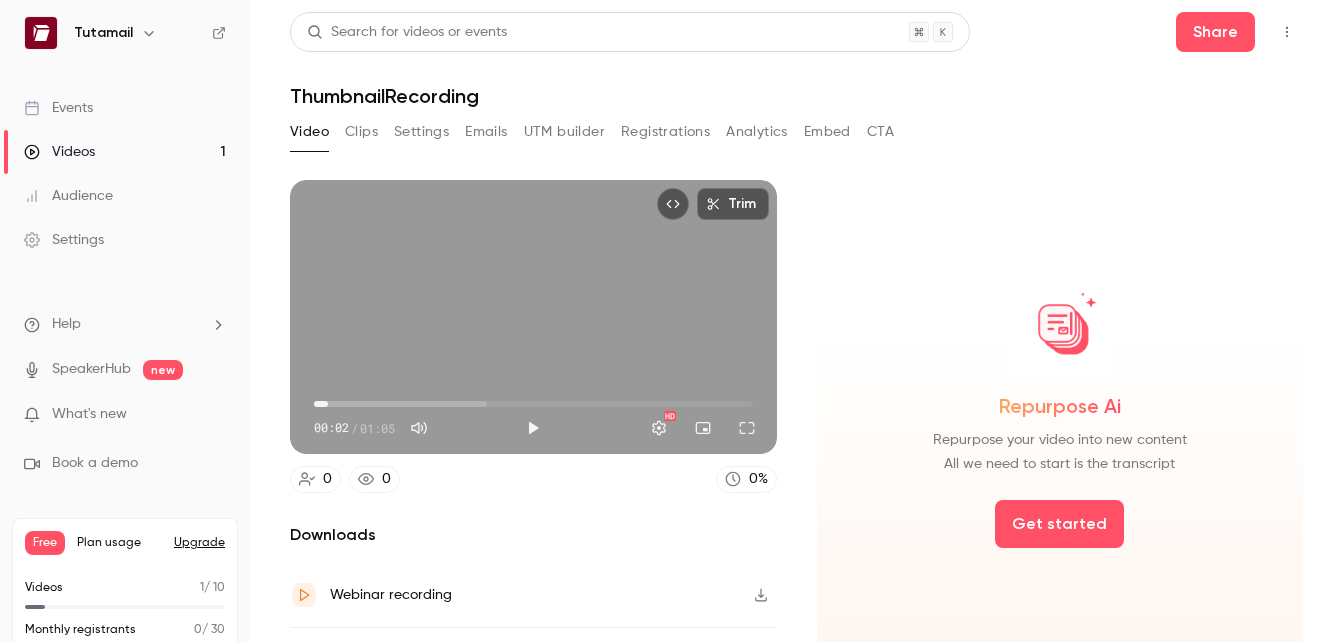 type on "*" 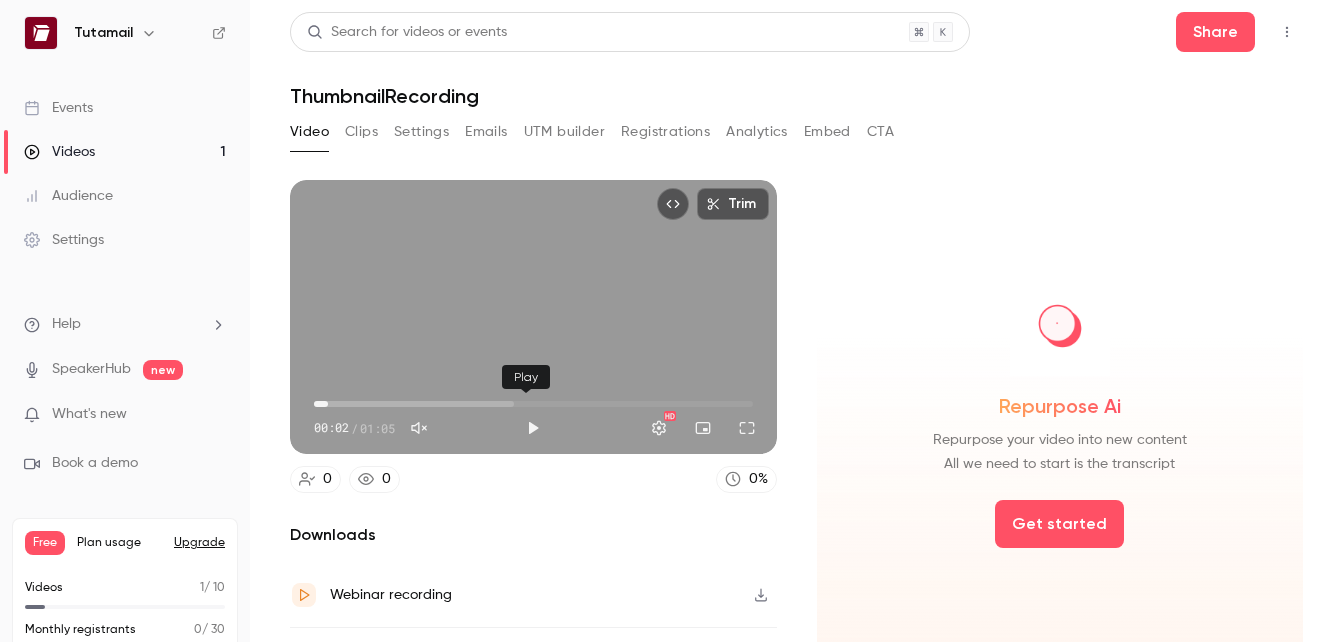 click at bounding box center [533, 428] 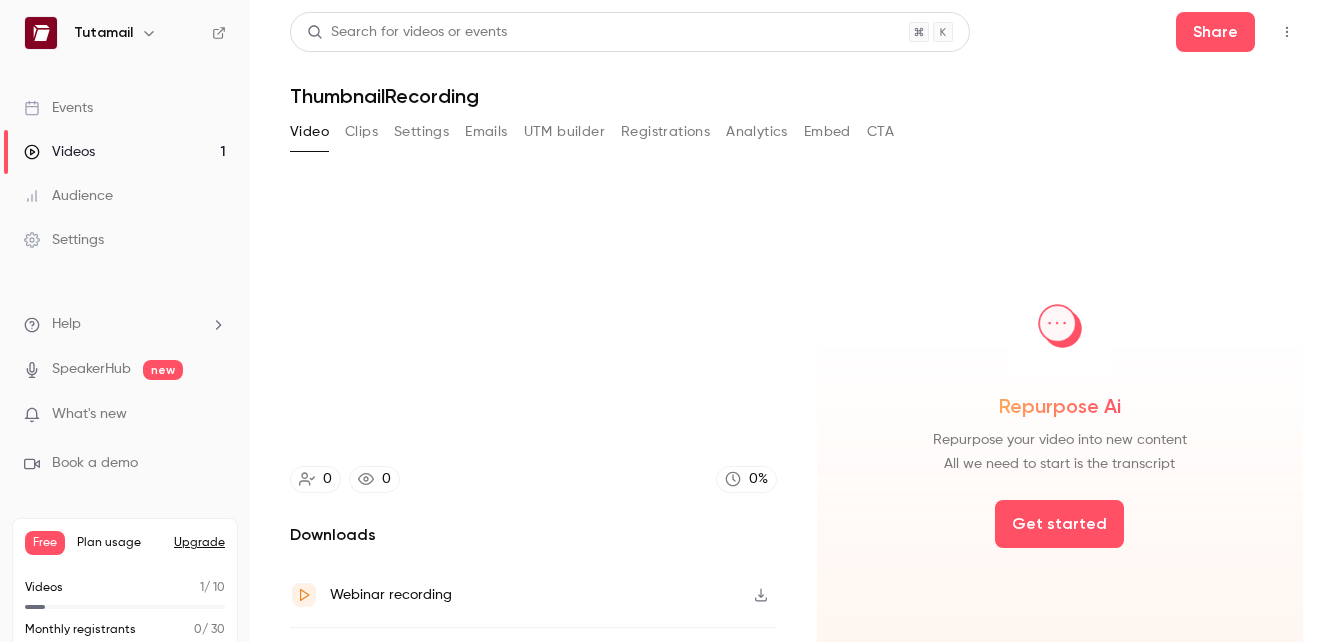 type on "***" 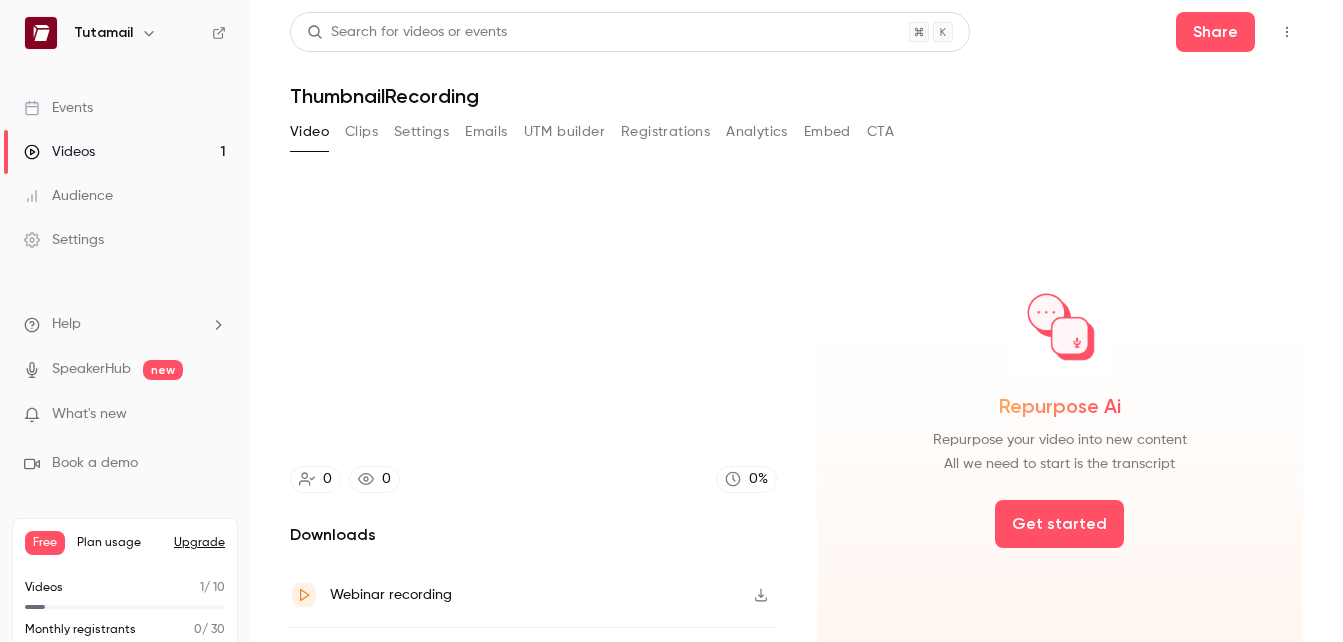 click on "CTA" at bounding box center (880, 132) 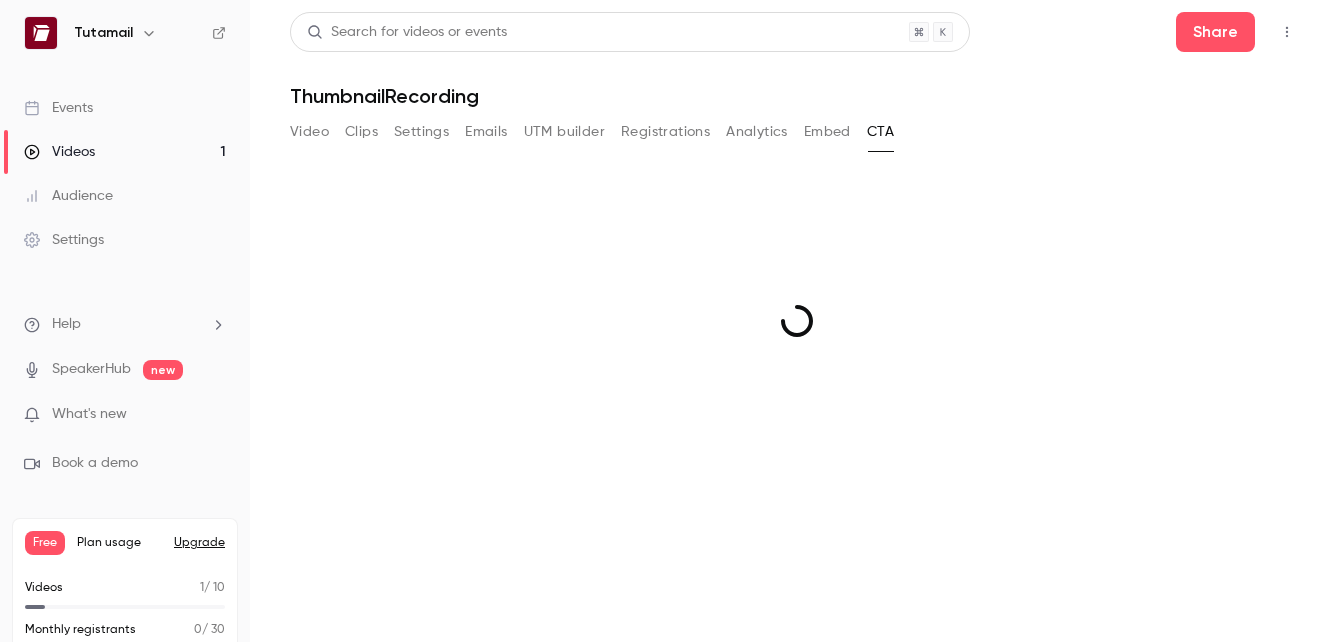 scroll, scrollTop: 0, scrollLeft: 0, axis: both 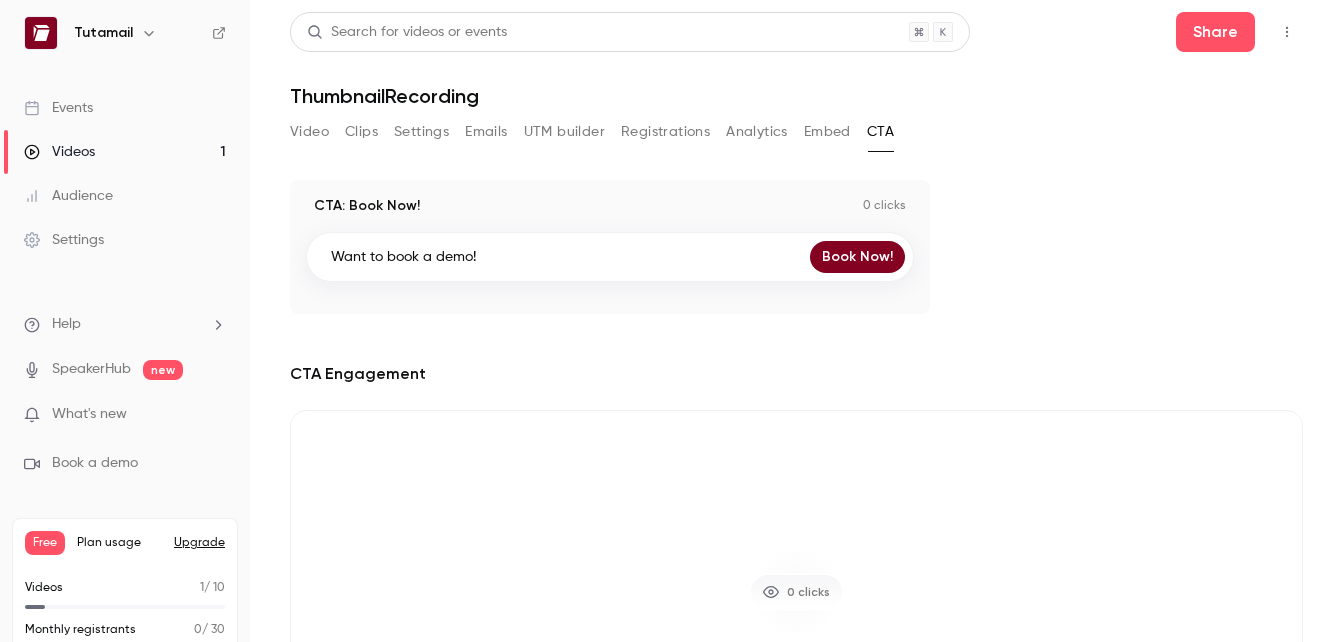 click on "Embed" at bounding box center [827, 132] 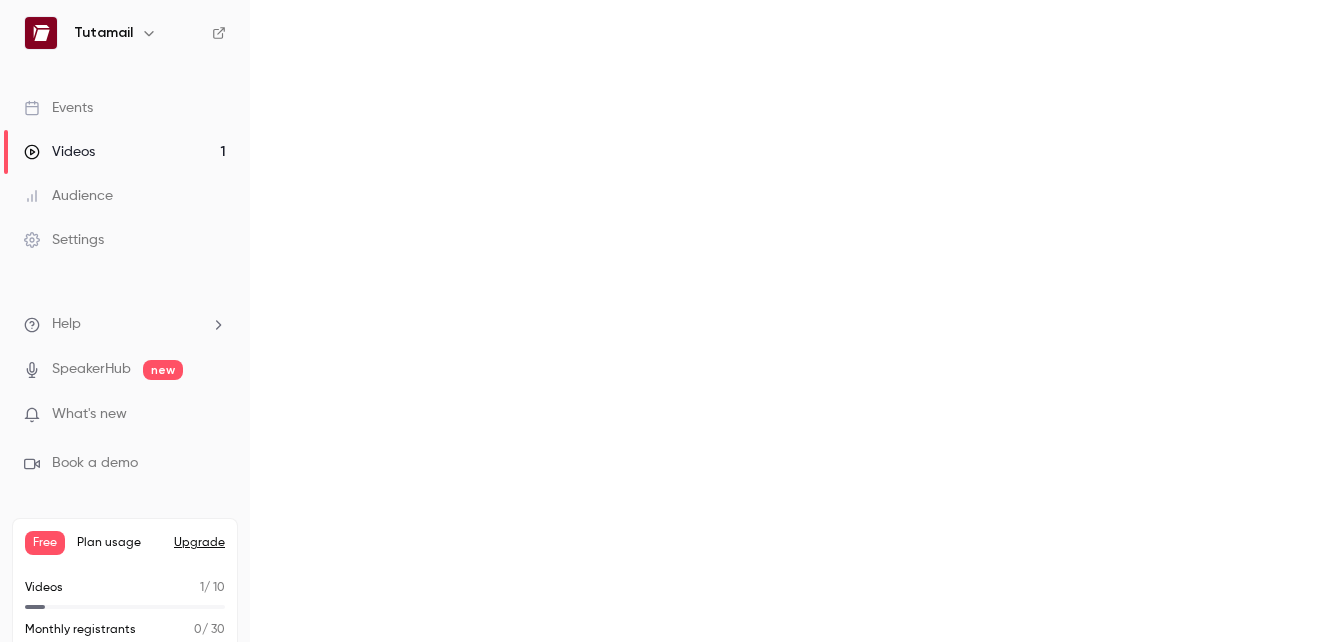 scroll, scrollTop: 0, scrollLeft: 0, axis: both 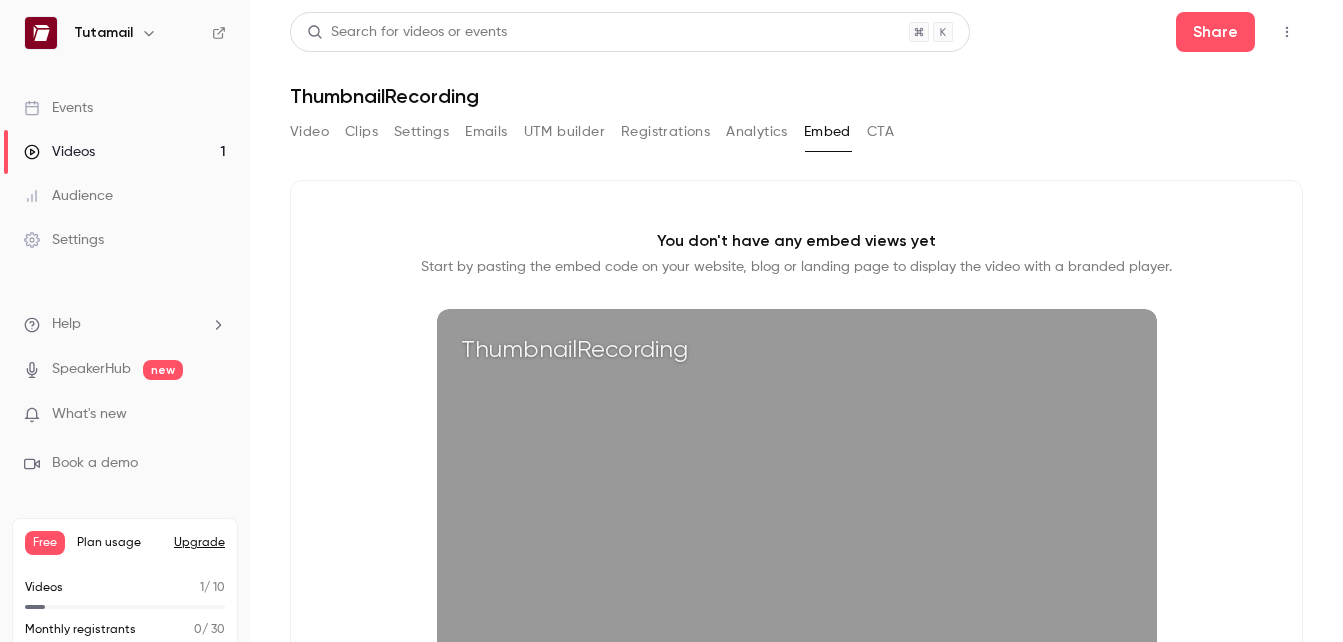 click on "UTM builder" at bounding box center (564, 132) 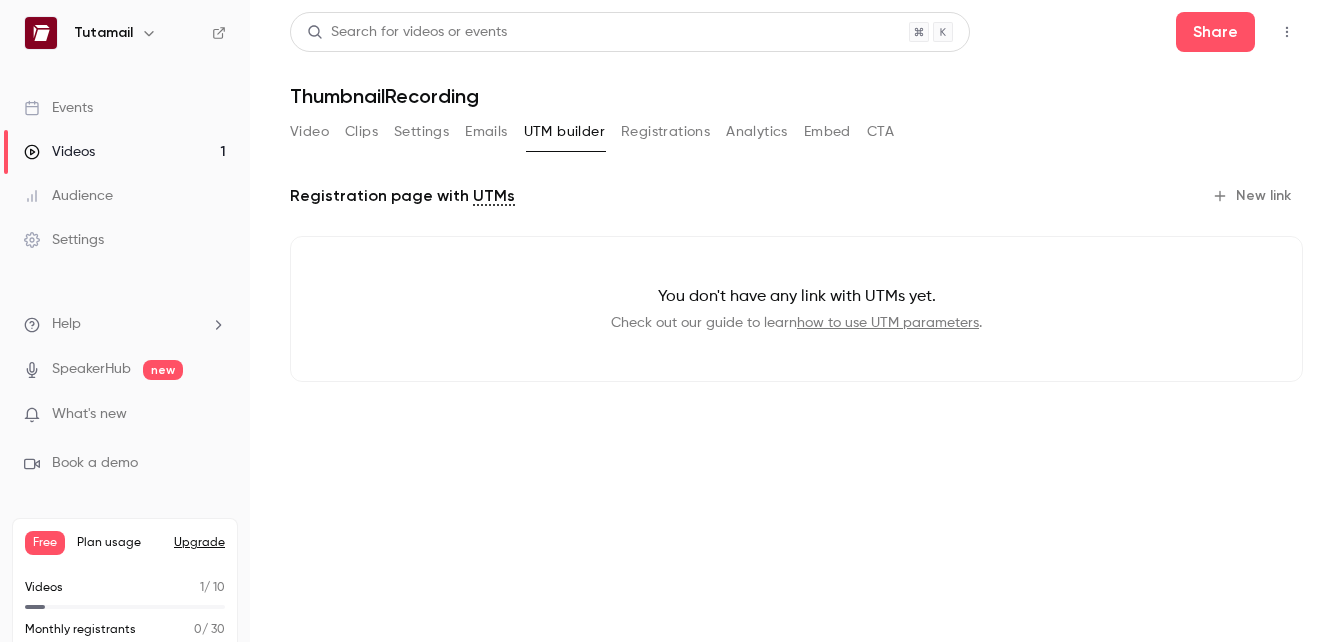 scroll, scrollTop: 0, scrollLeft: 0, axis: both 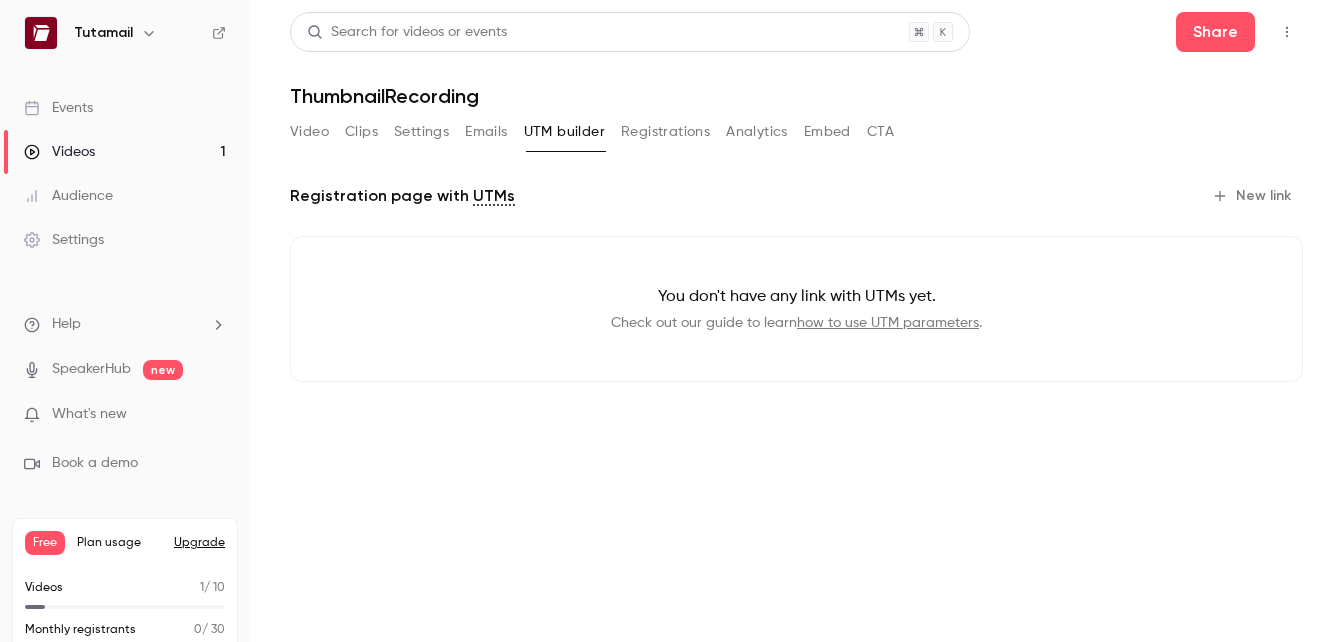 click on "New link" at bounding box center [1253, 196] 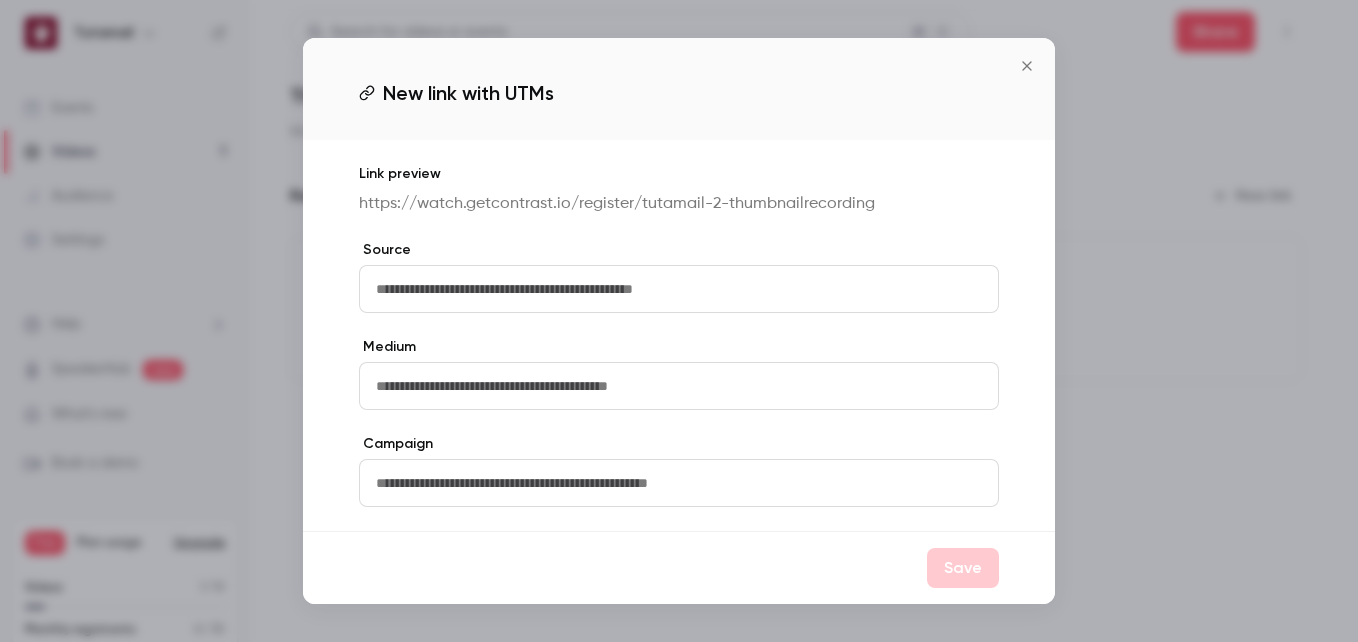 click 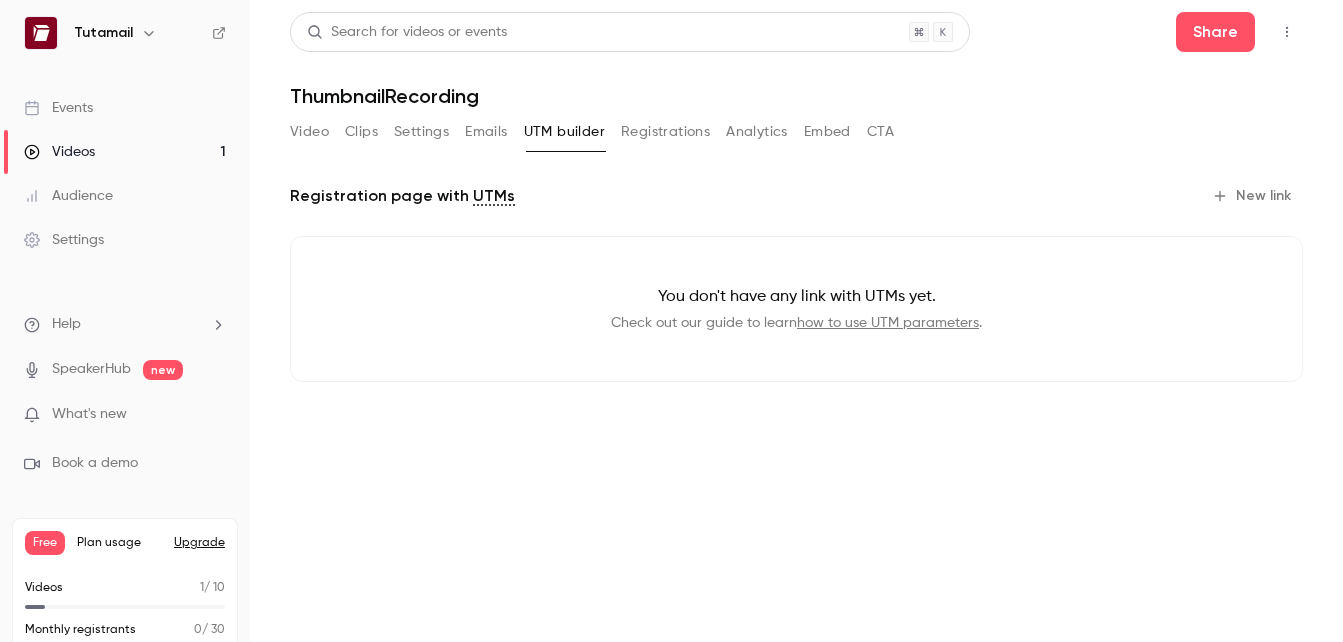 click on "Embed" at bounding box center [827, 132] 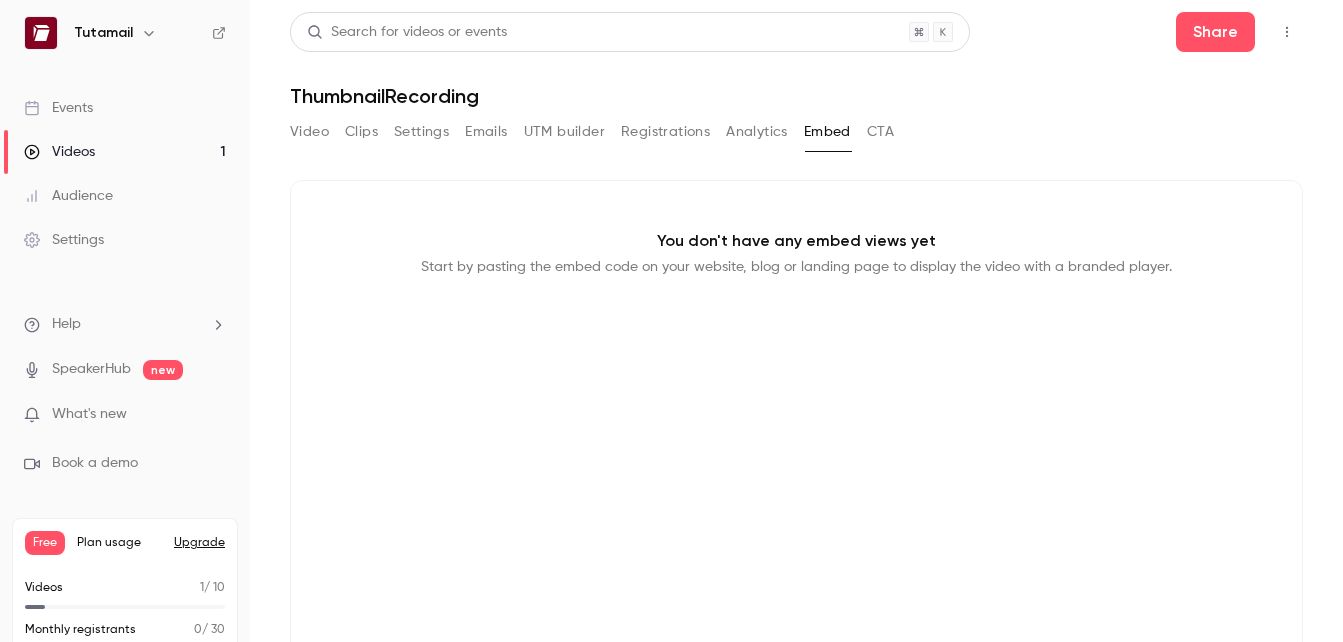 scroll, scrollTop: 0, scrollLeft: 0, axis: both 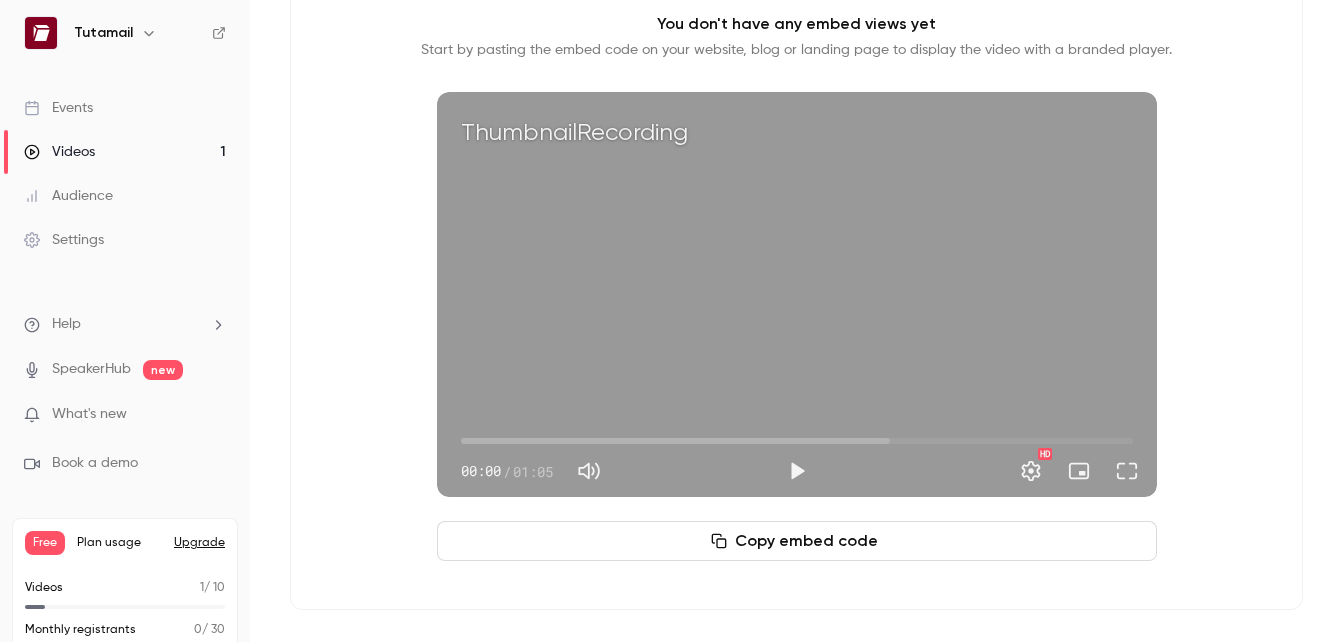 click 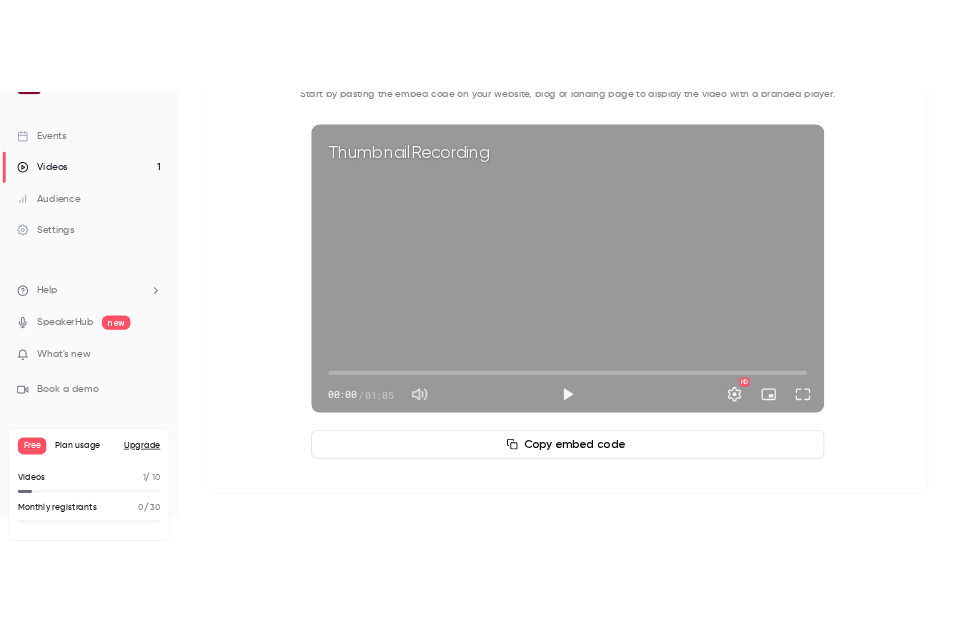 scroll, scrollTop: 0, scrollLeft: 0, axis: both 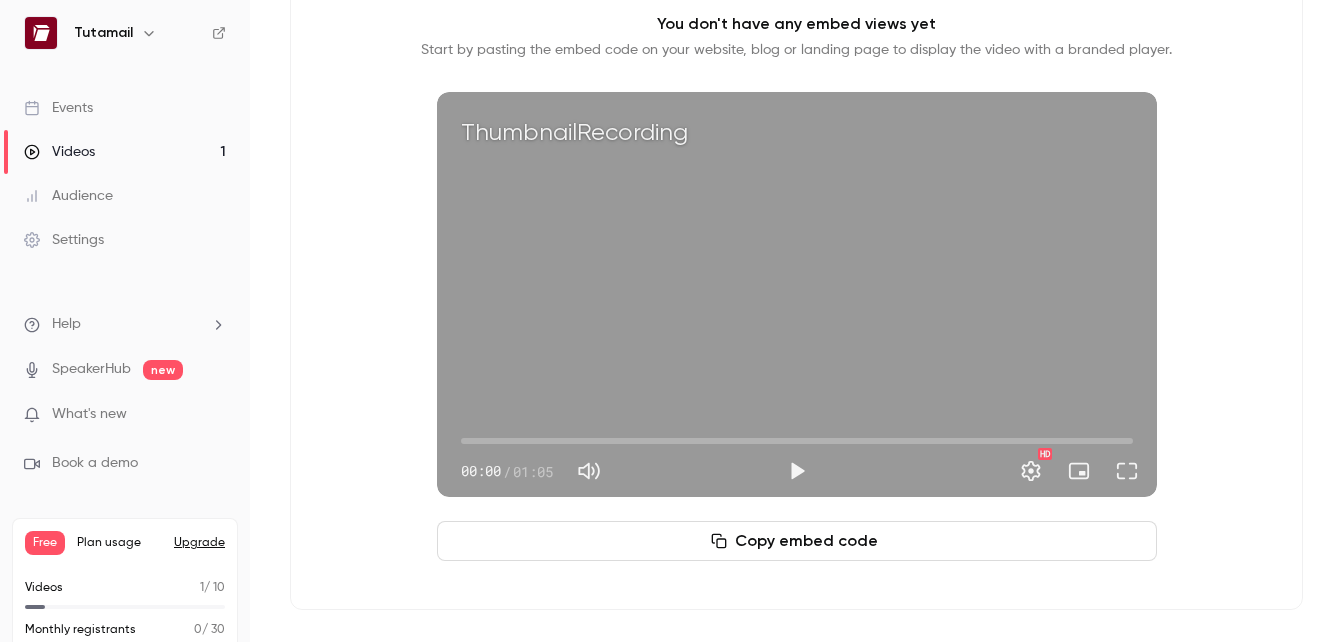 drag, startPoint x: 1326, startPoint y: 184, endPoint x: 1324, endPoint y: 75, distance: 109.01835 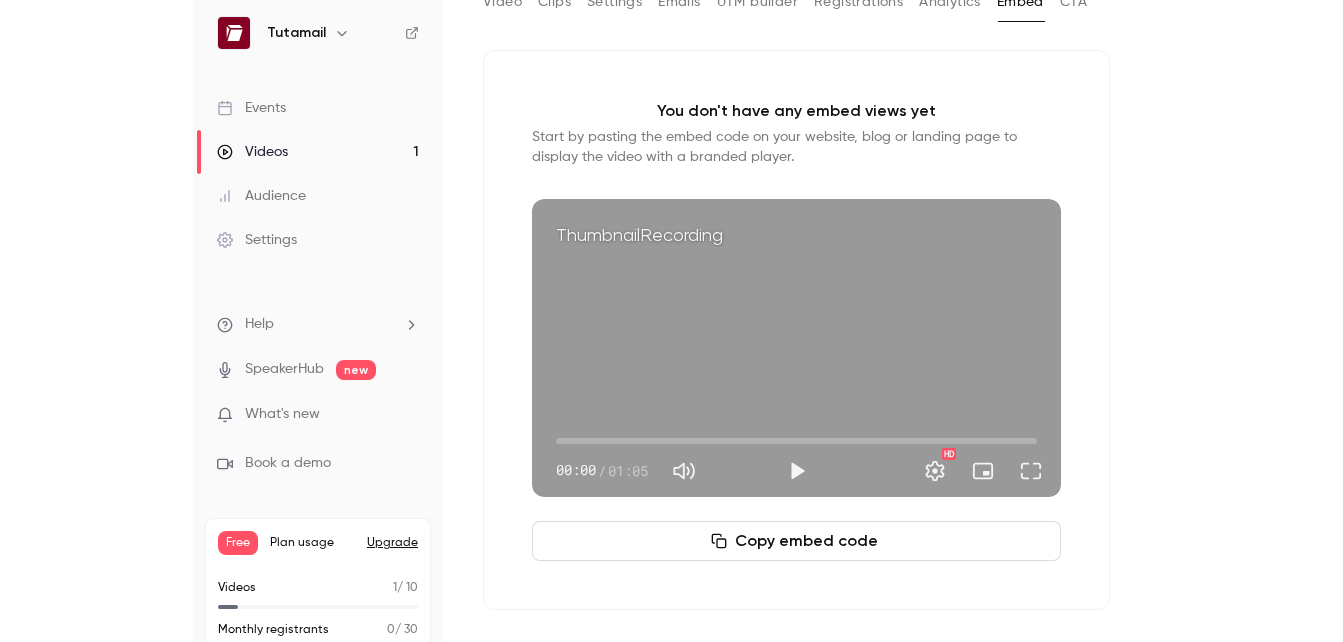 scroll, scrollTop: 113, scrollLeft: 0, axis: vertical 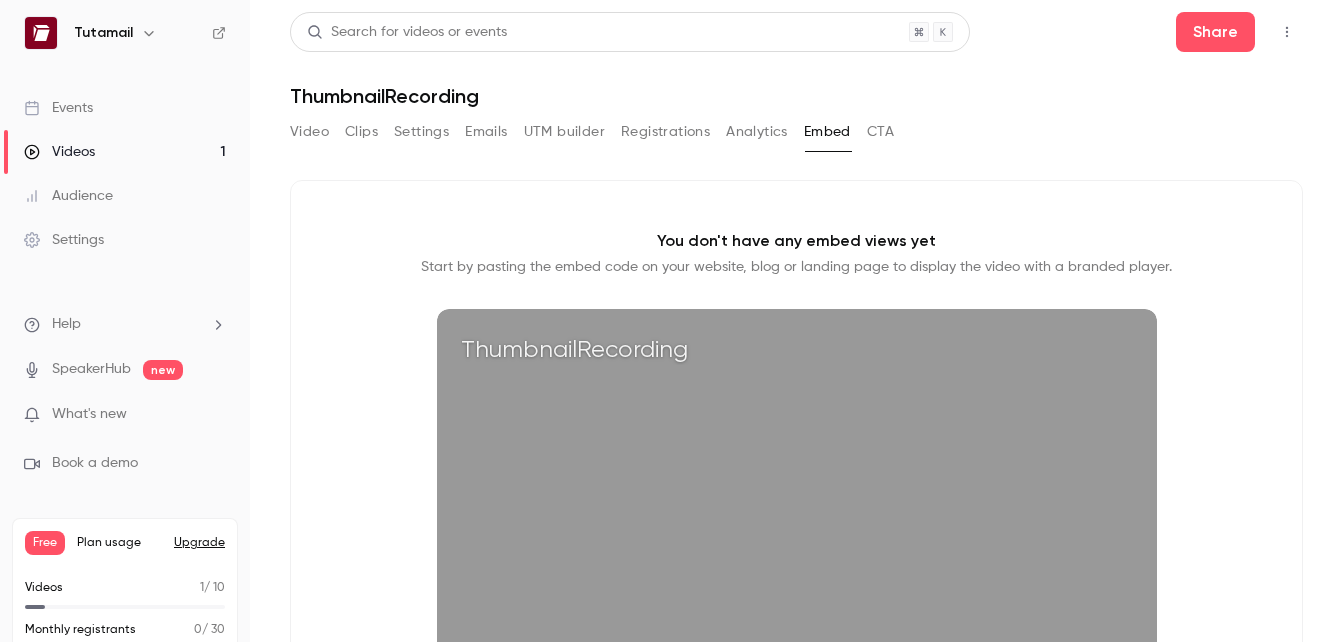 click on "Emails" at bounding box center [486, 132] 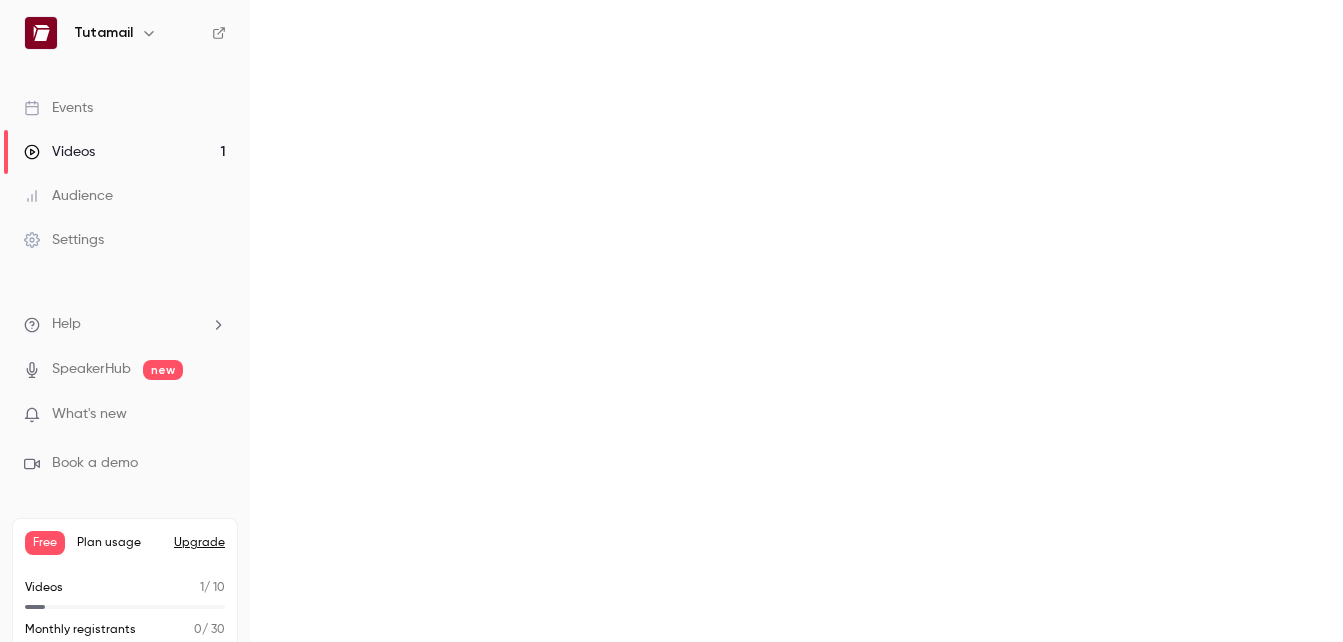 scroll, scrollTop: 0, scrollLeft: 0, axis: both 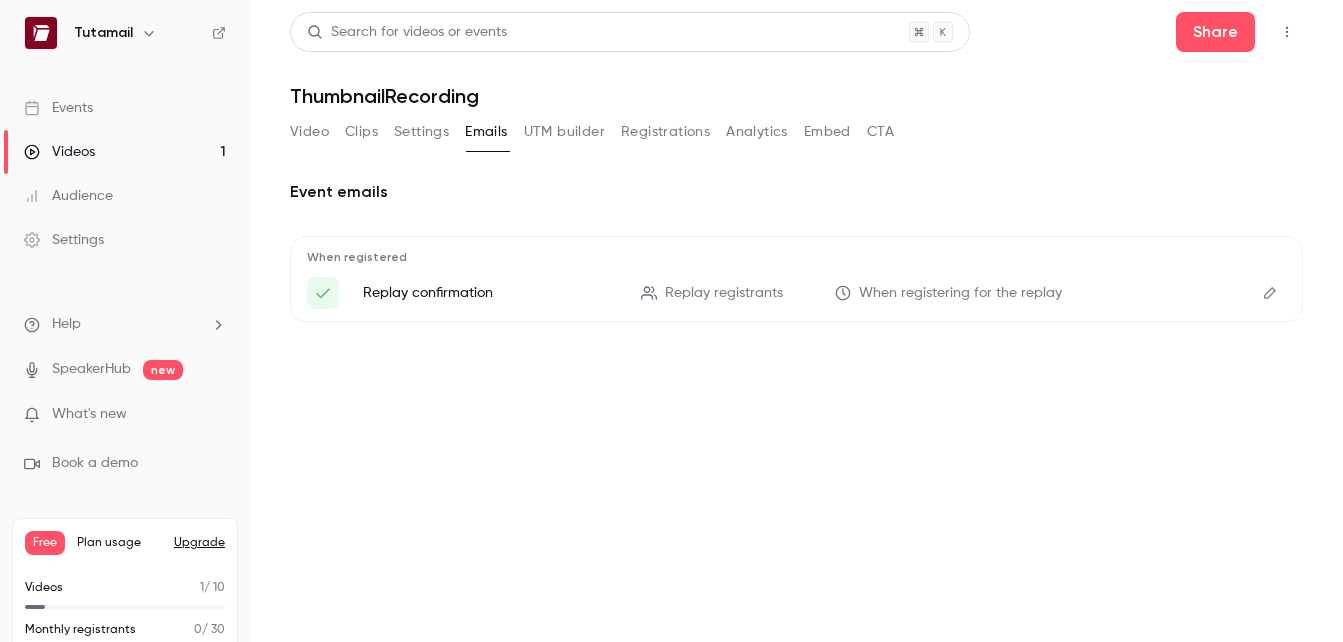 click on "ThumbnailRecording" at bounding box center (796, 96) 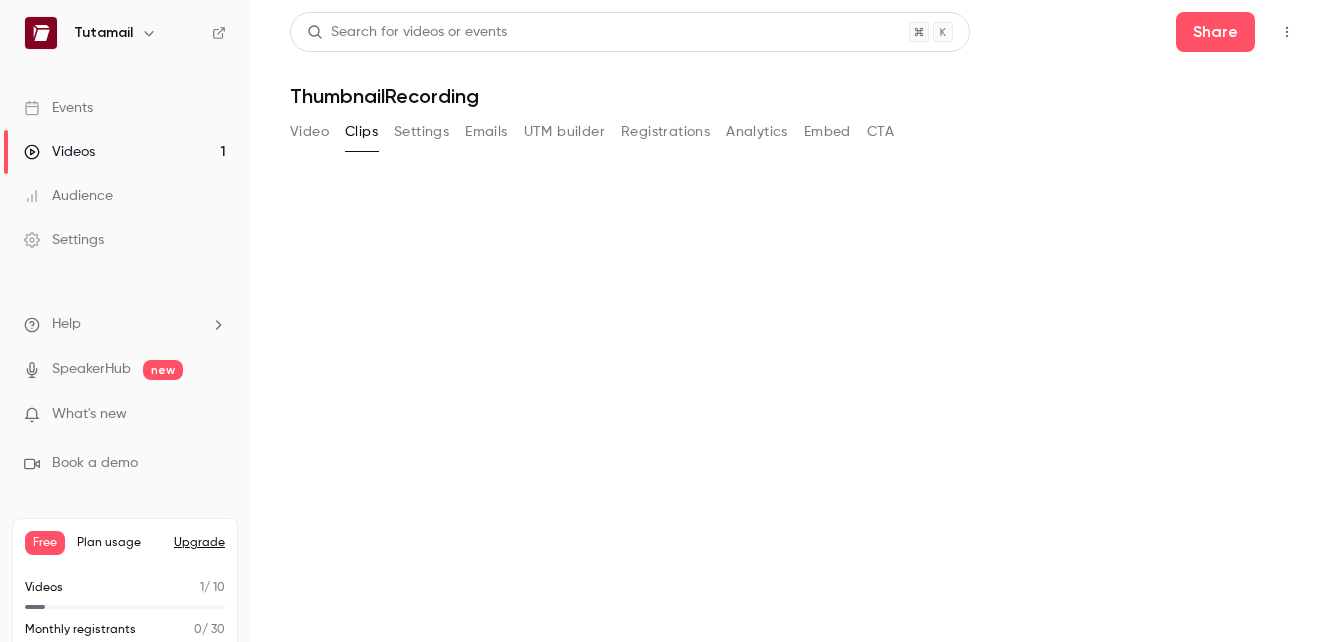 scroll, scrollTop: 0, scrollLeft: 0, axis: both 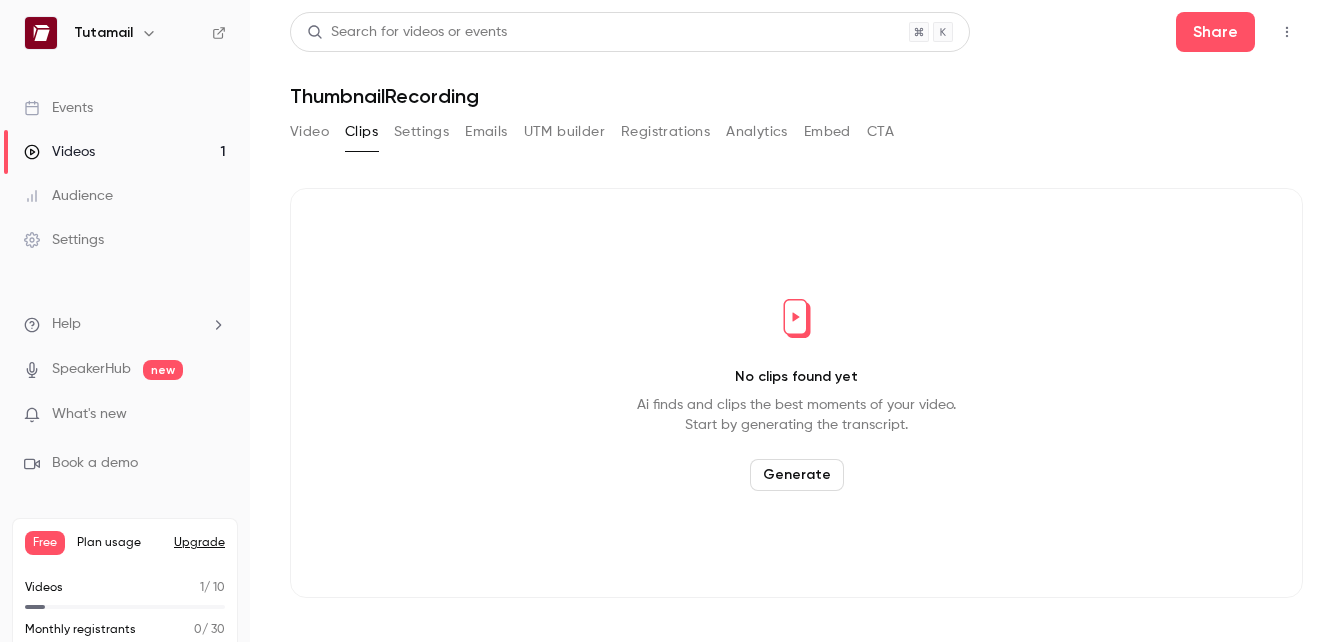 click on "Generate" at bounding box center (797, 475) 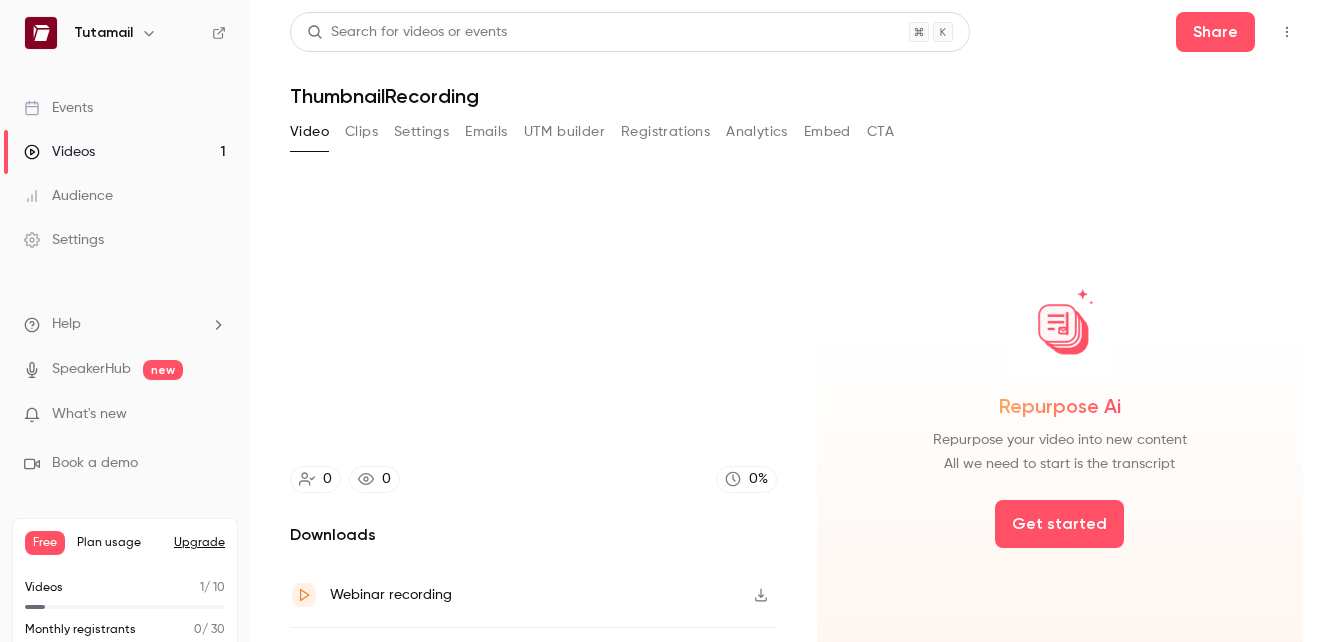 scroll, scrollTop: 0, scrollLeft: 0, axis: both 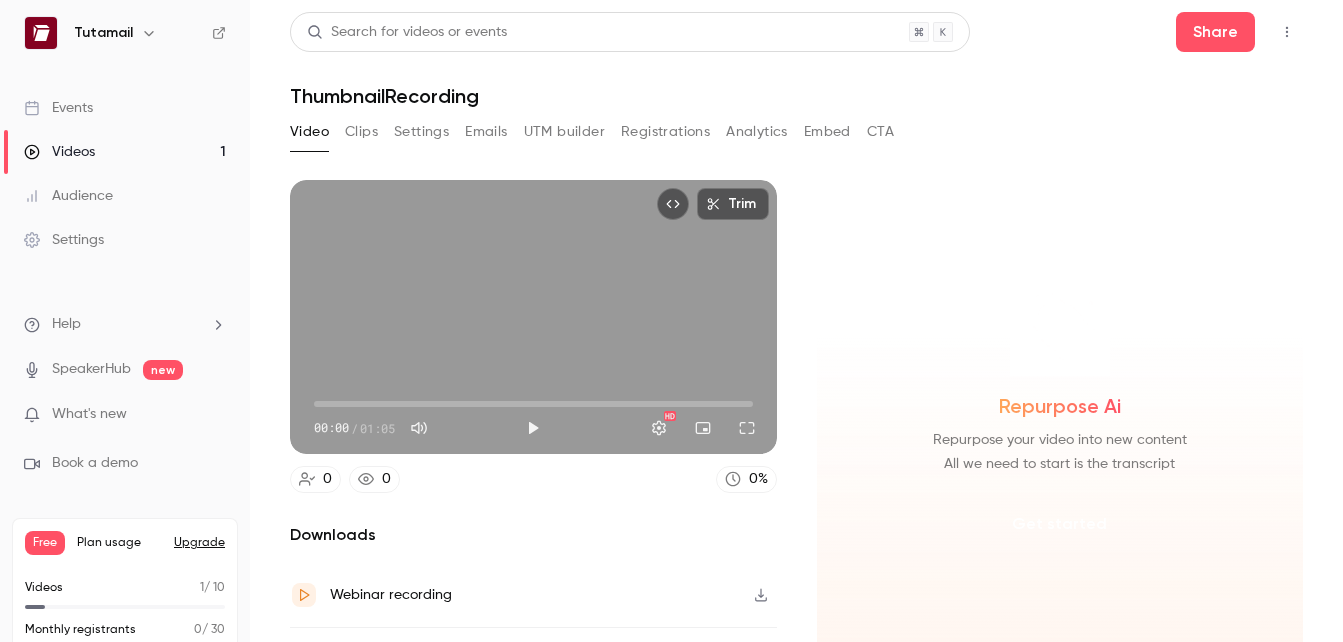 click on "Get started" at bounding box center [1059, 524] 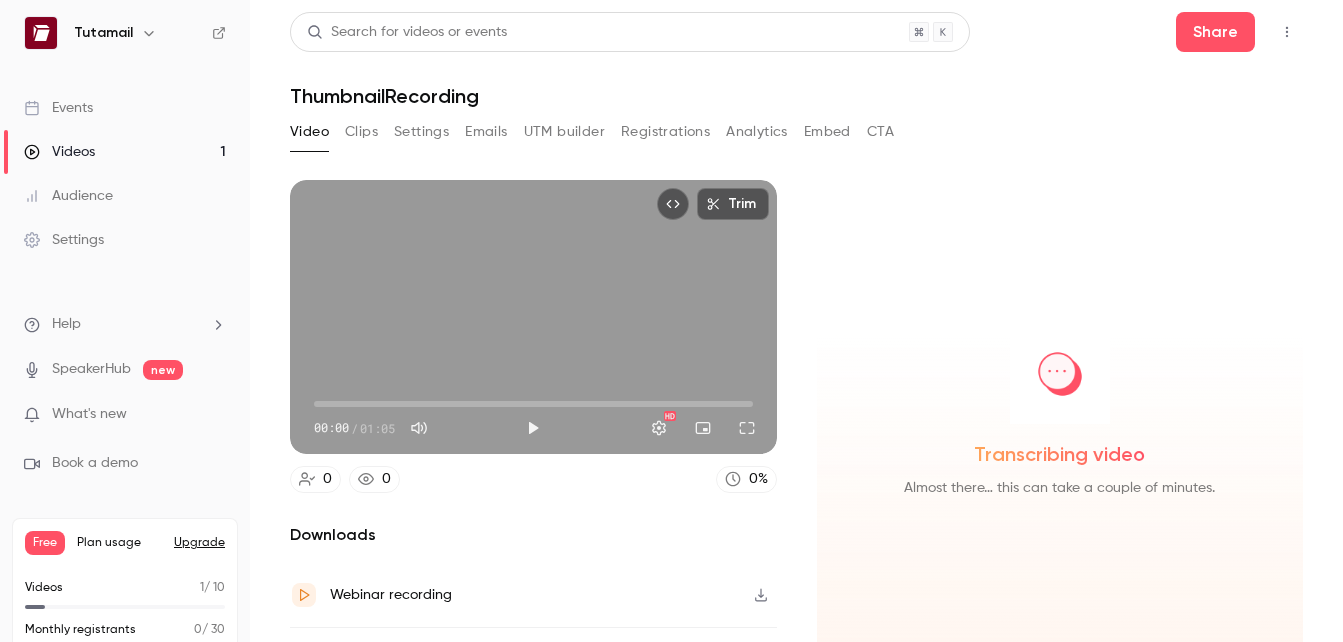 scroll, scrollTop: 46, scrollLeft: 0, axis: vertical 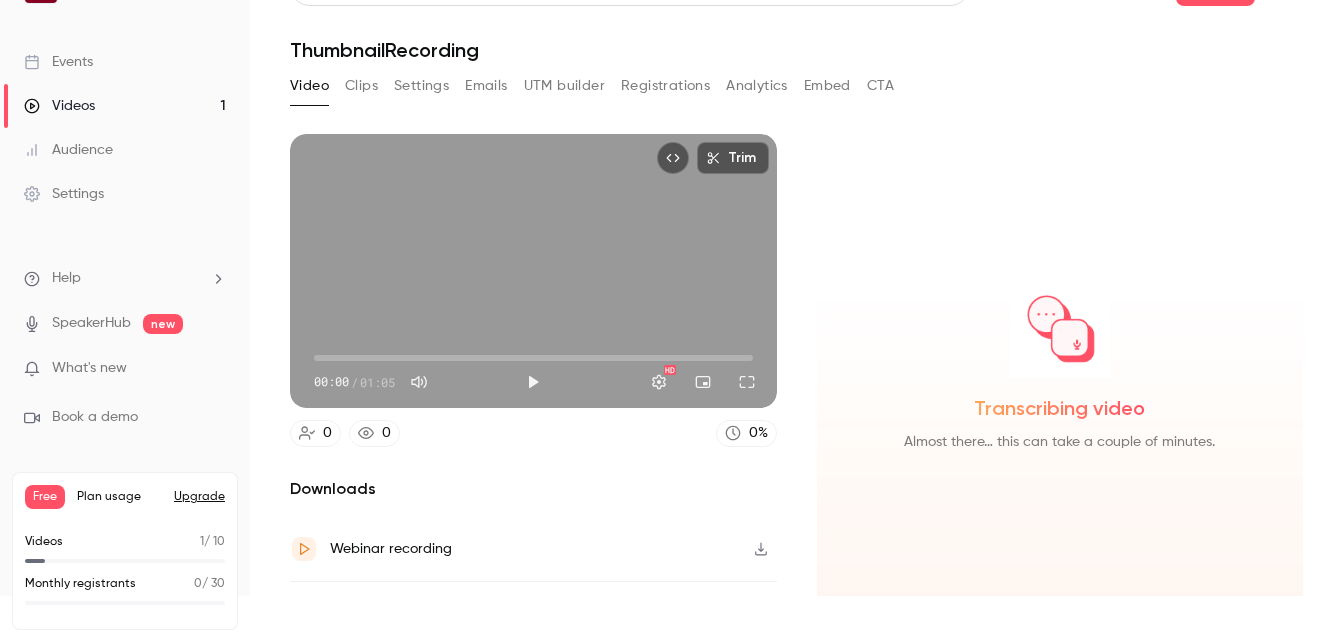 click 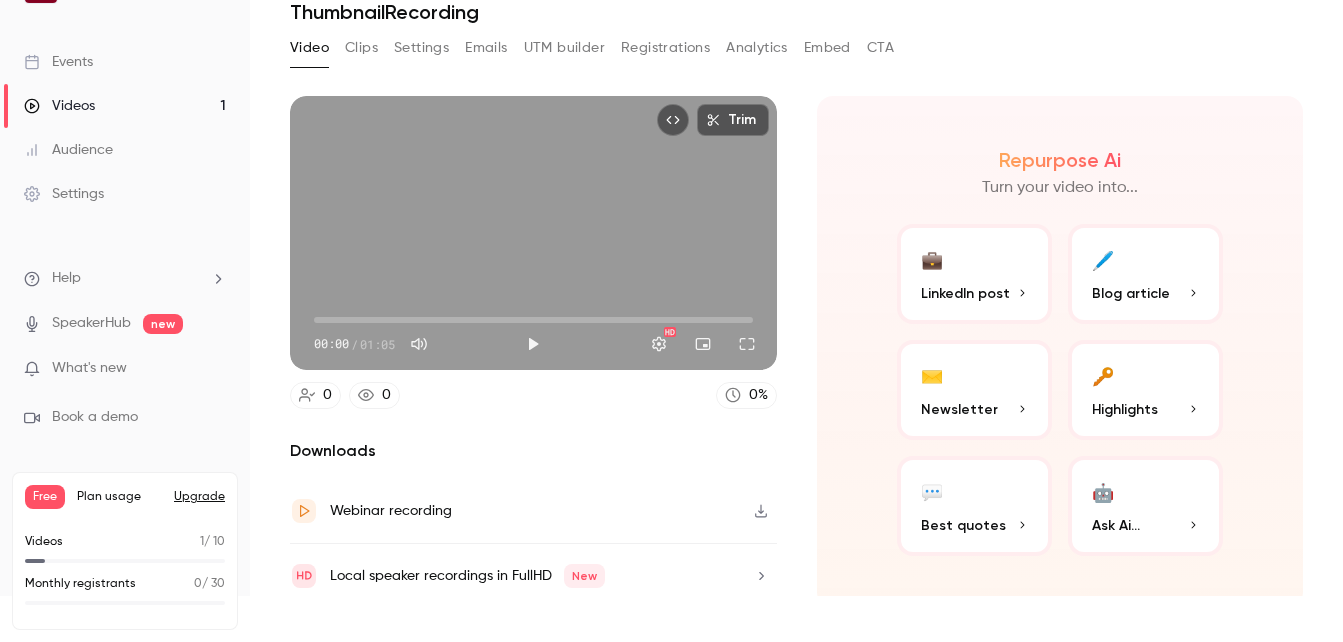 scroll, scrollTop: 41, scrollLeft: 0, axis: vertical 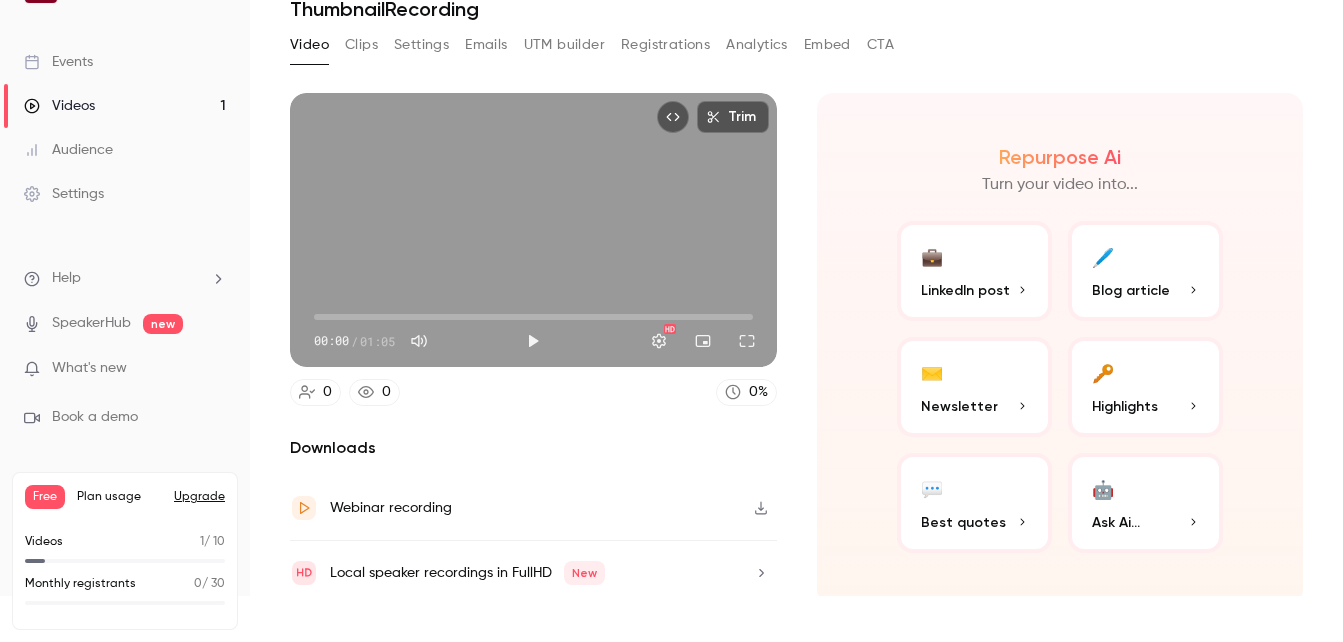 click on "Blog article" at bounding box center (1131, 290) 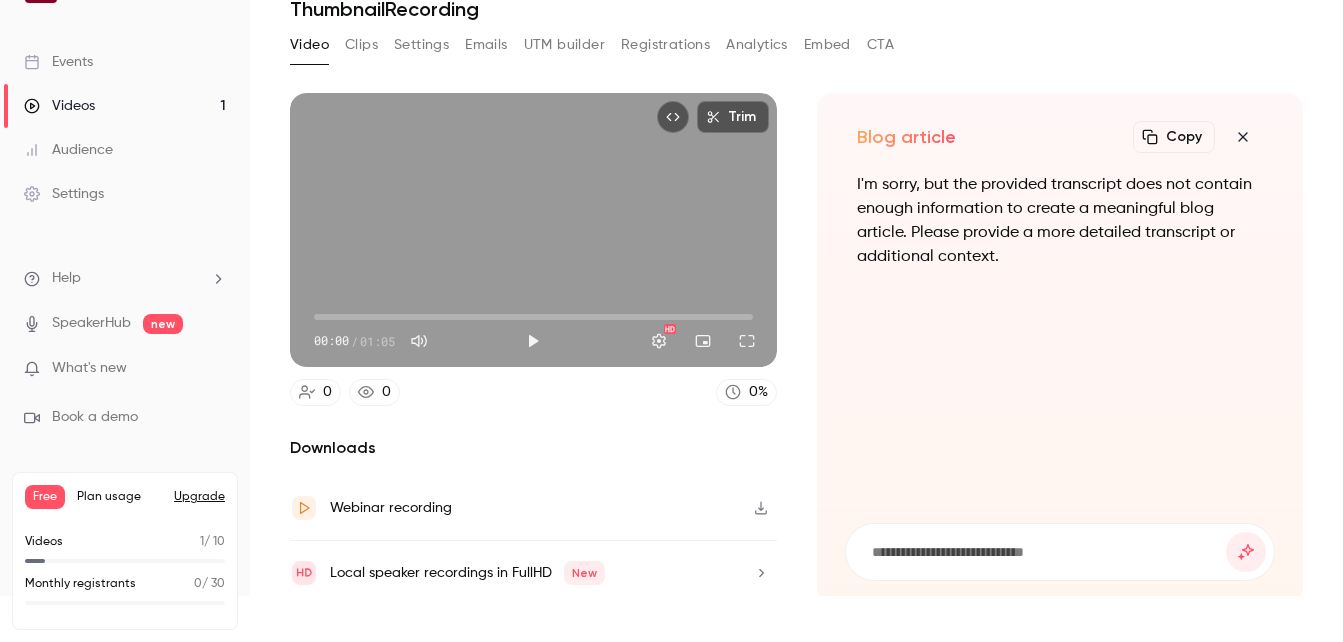 click at bounding box center [1243, 137] 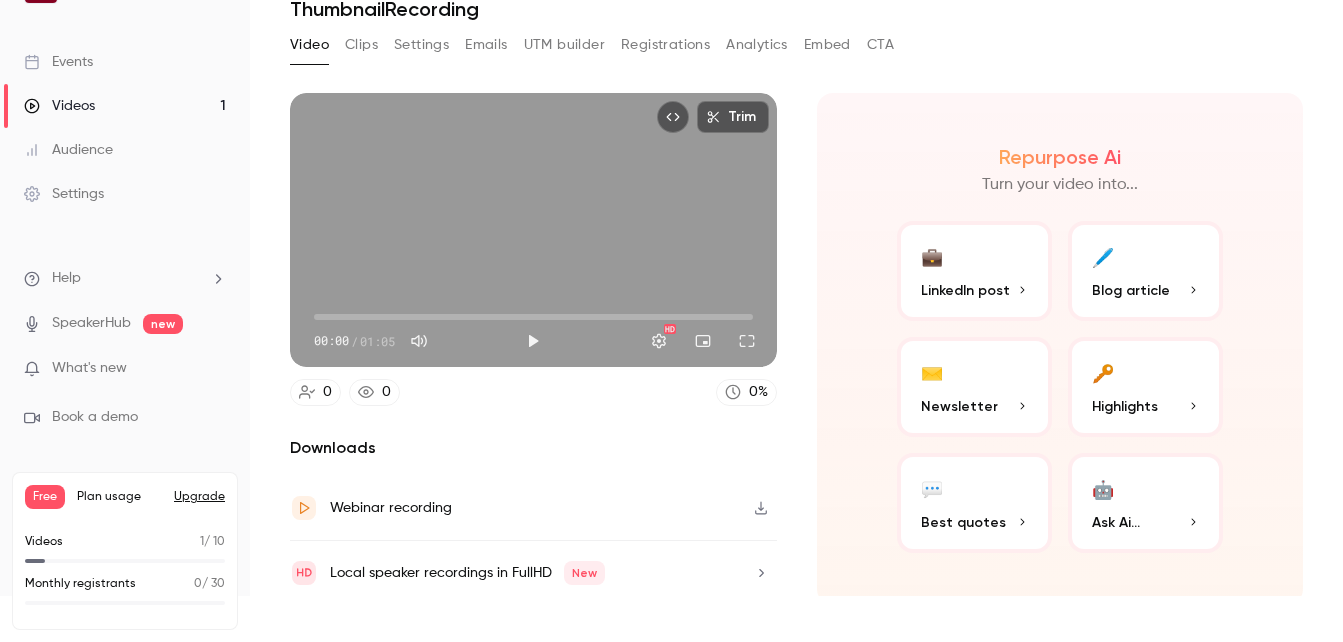 click on "LinkedIn post" at bounding box center [965, 290] 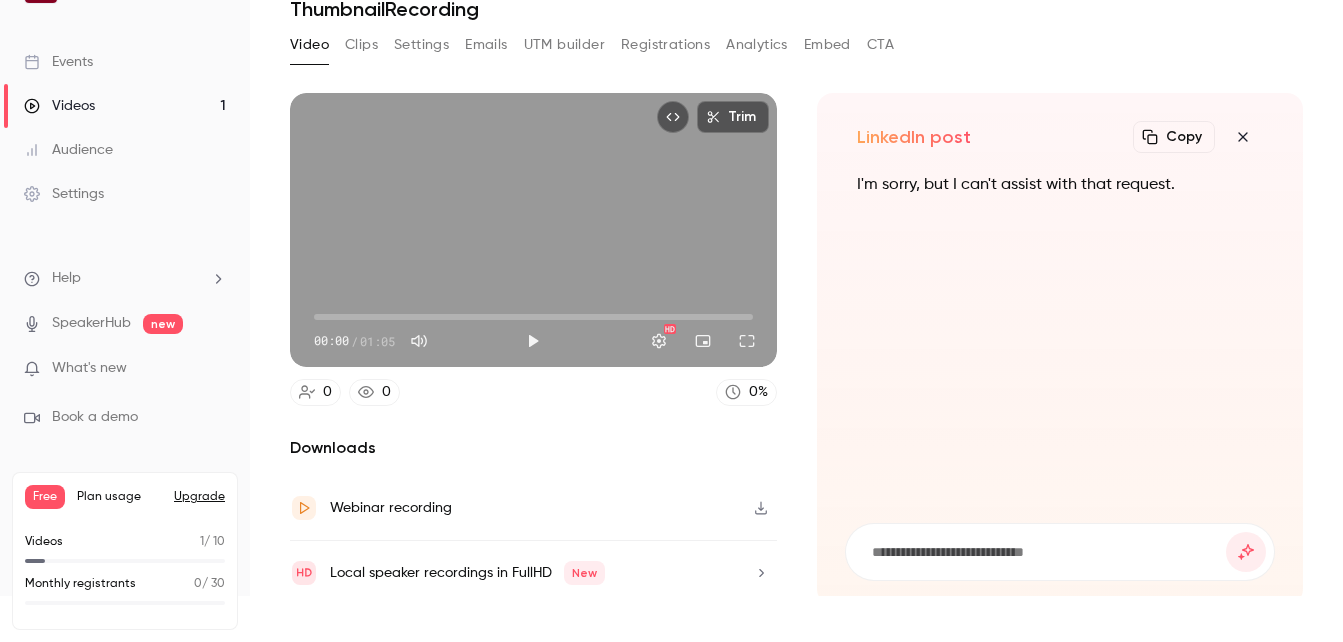 click 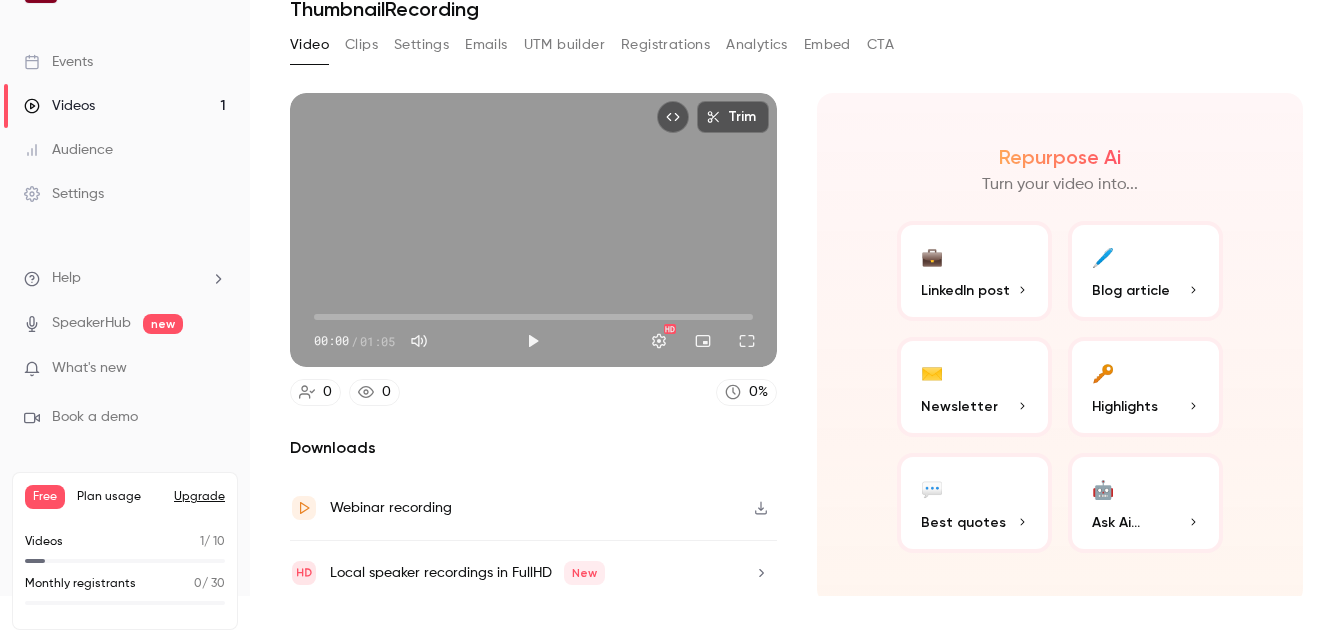 click on "Newsletter" at bounding box center [974, 406] 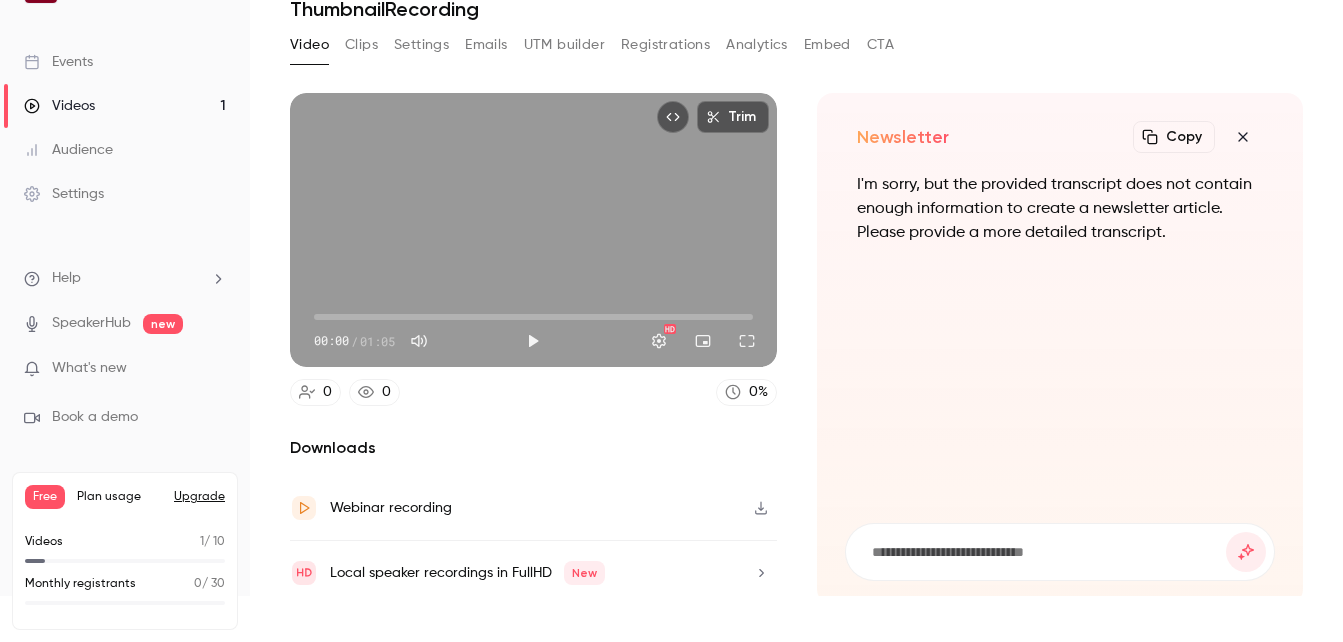 click 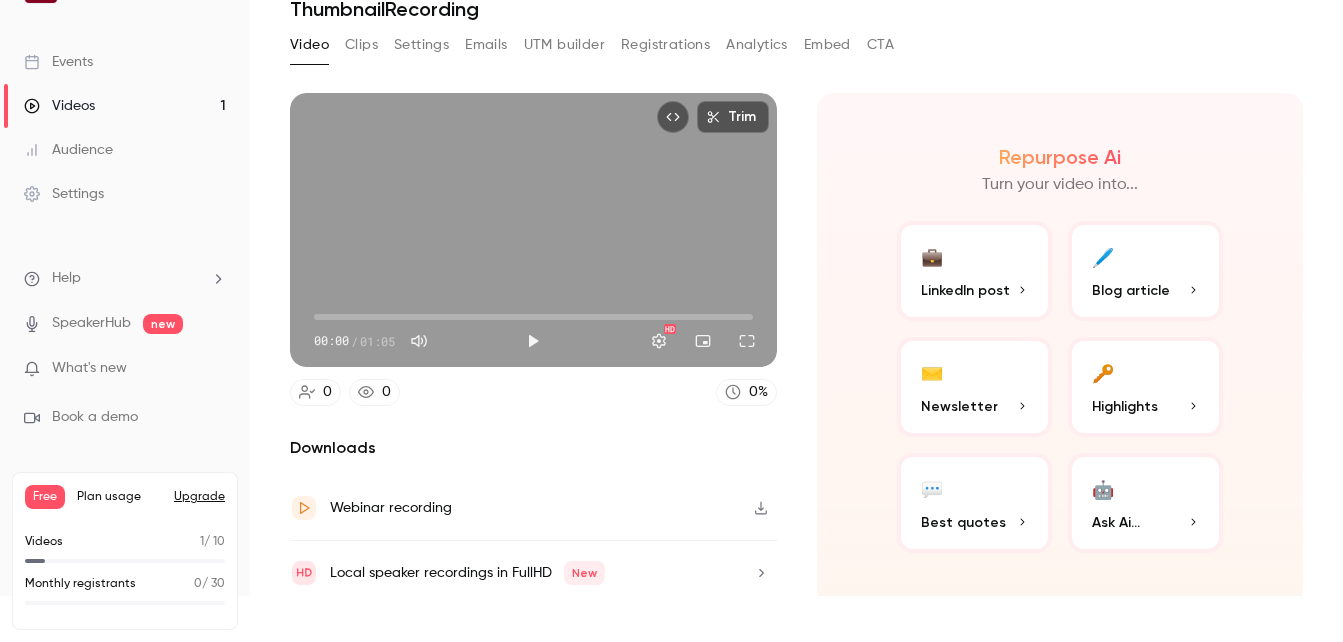 scroll, scrollTop: 0, scrollLeft: 0, axis: both 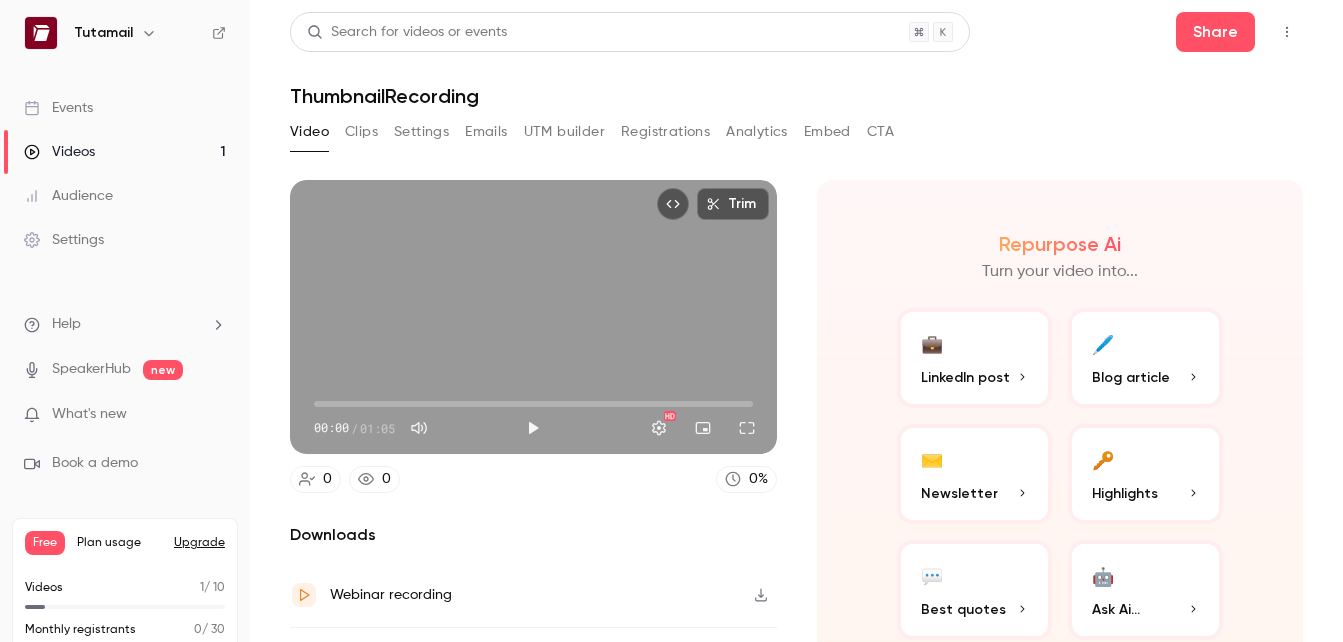click on "Audience" at bounding box center (125, 196) 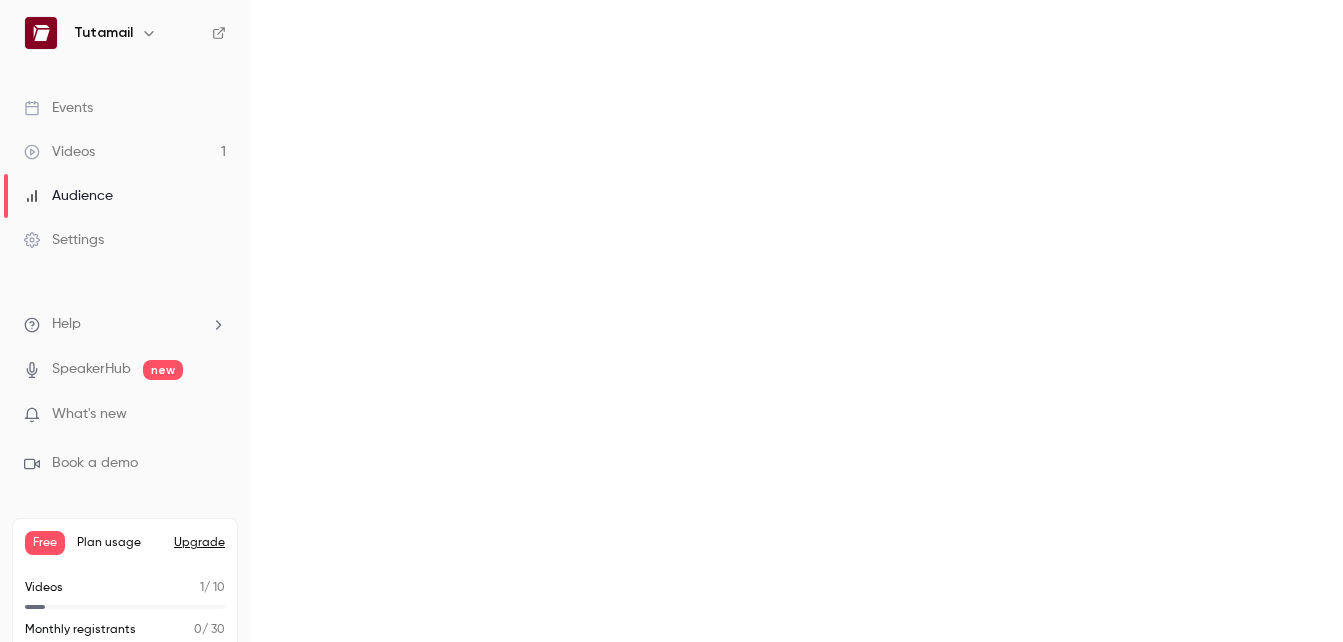 scroll, scrollTop: 0, scrollLeft: 0, axis: both 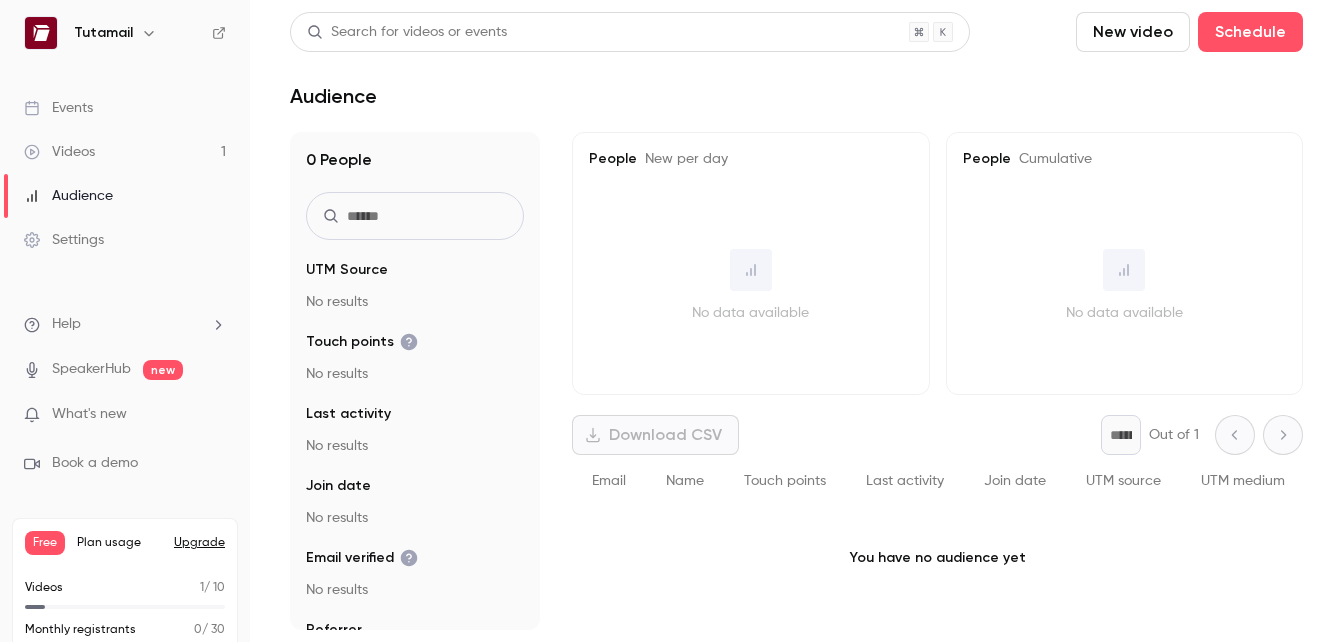 click on "SpeakerHub new" at bounding box center (103, 369) 